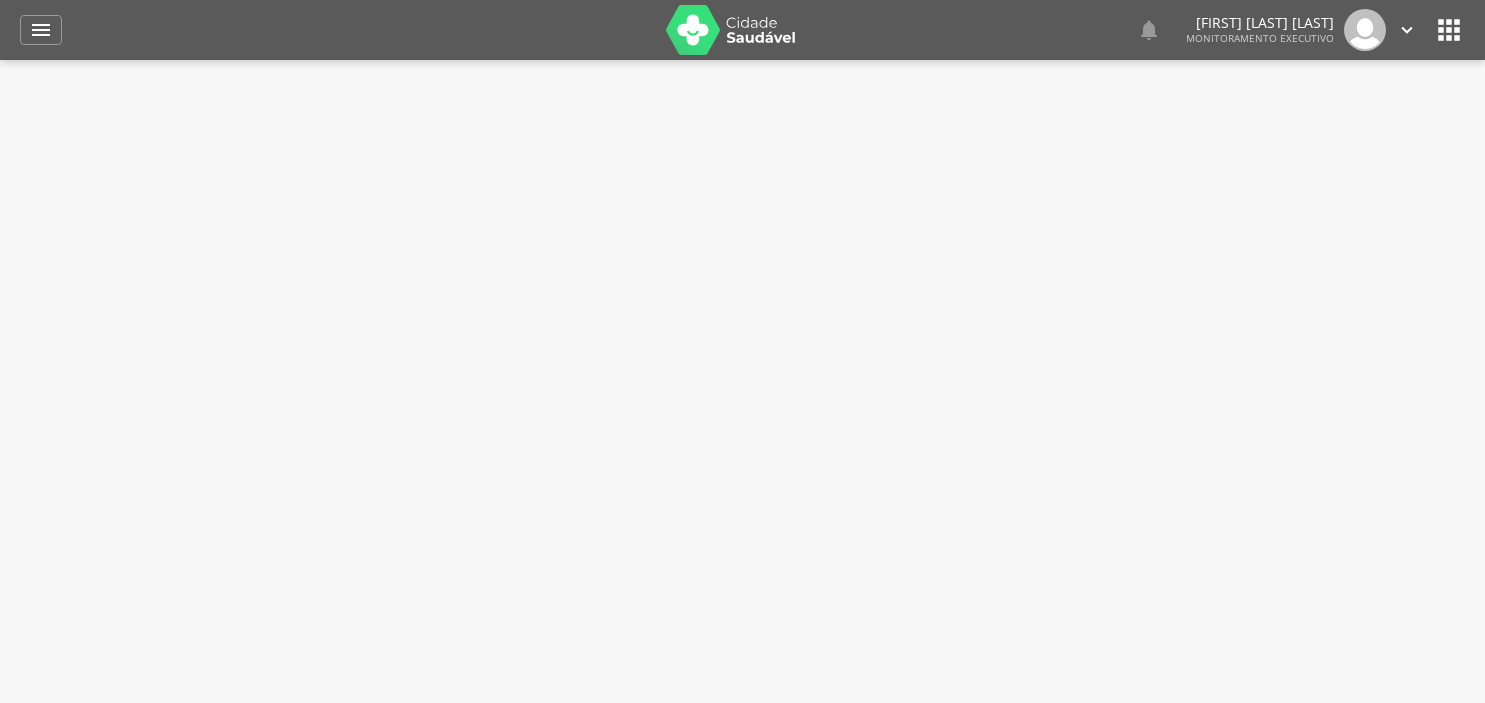 type on "**********" 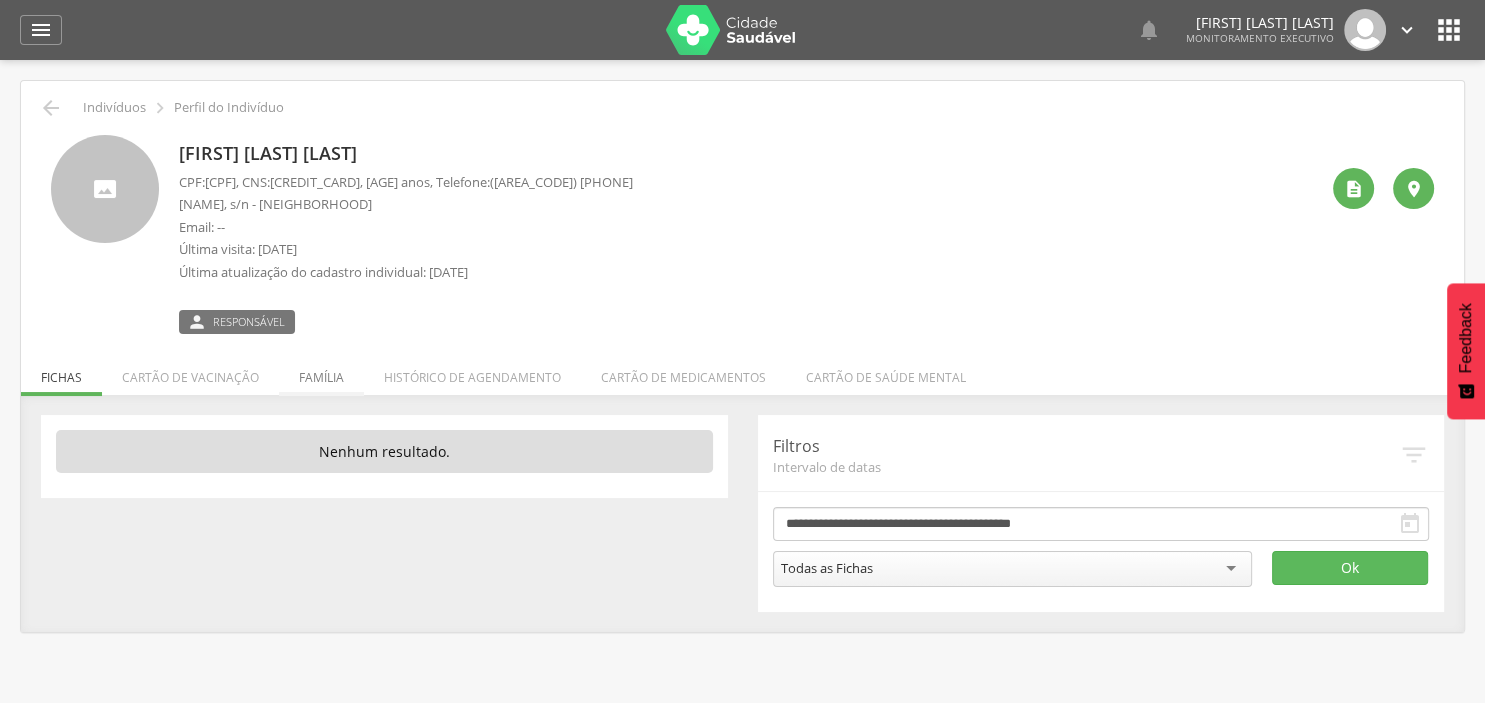 click on "Família" at bounding box center (321, 372) 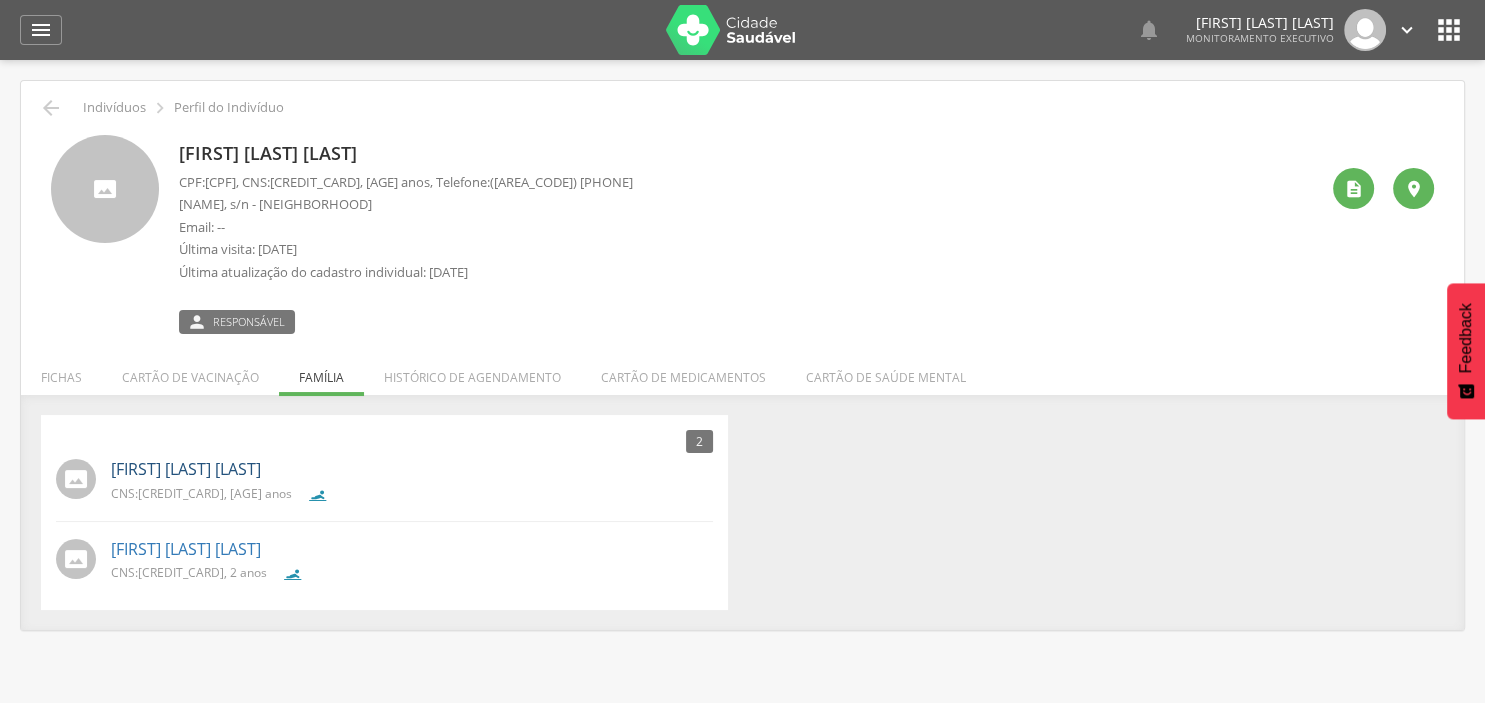 click on "[FIRST] [LAST] [LAST]" at bounding box center (186, 469) 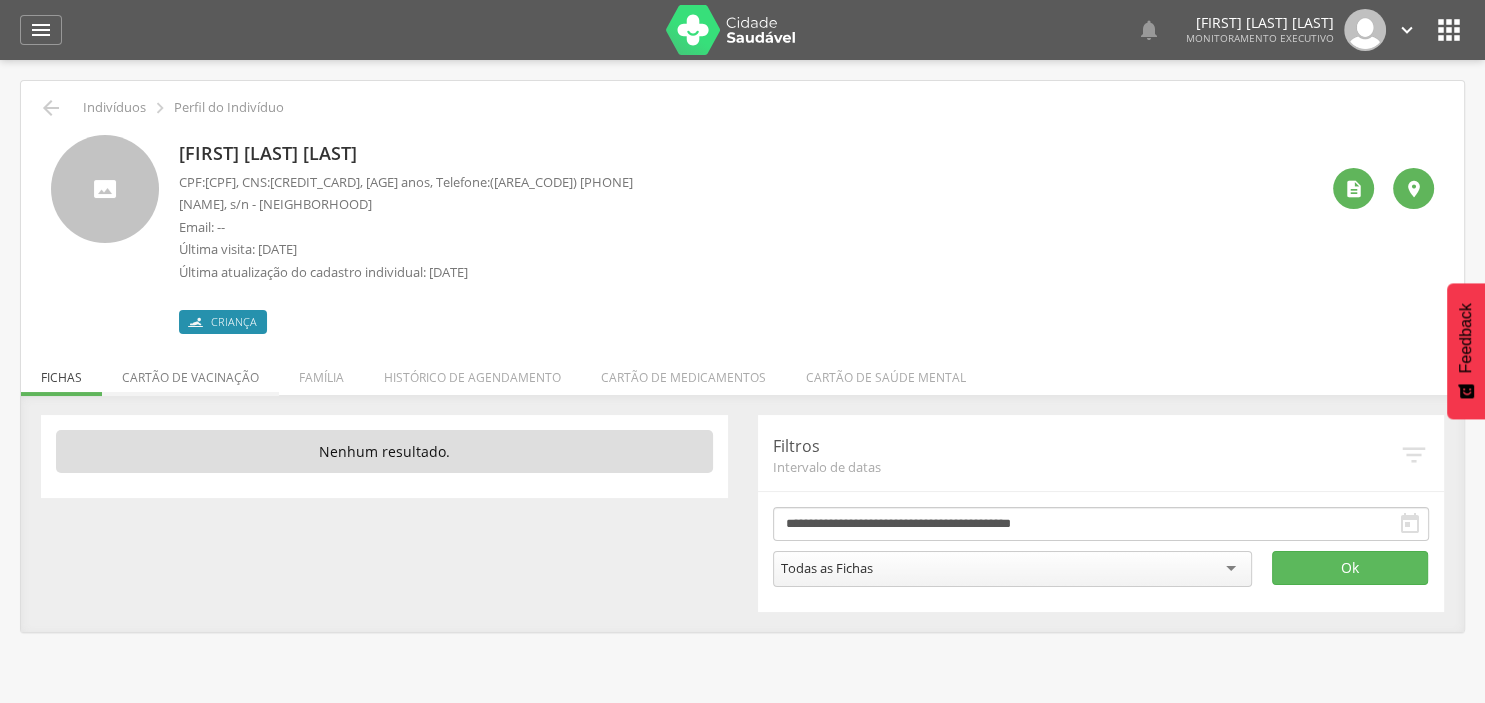 click on "Cartão de vacinação" at bounding box center (190, 372) 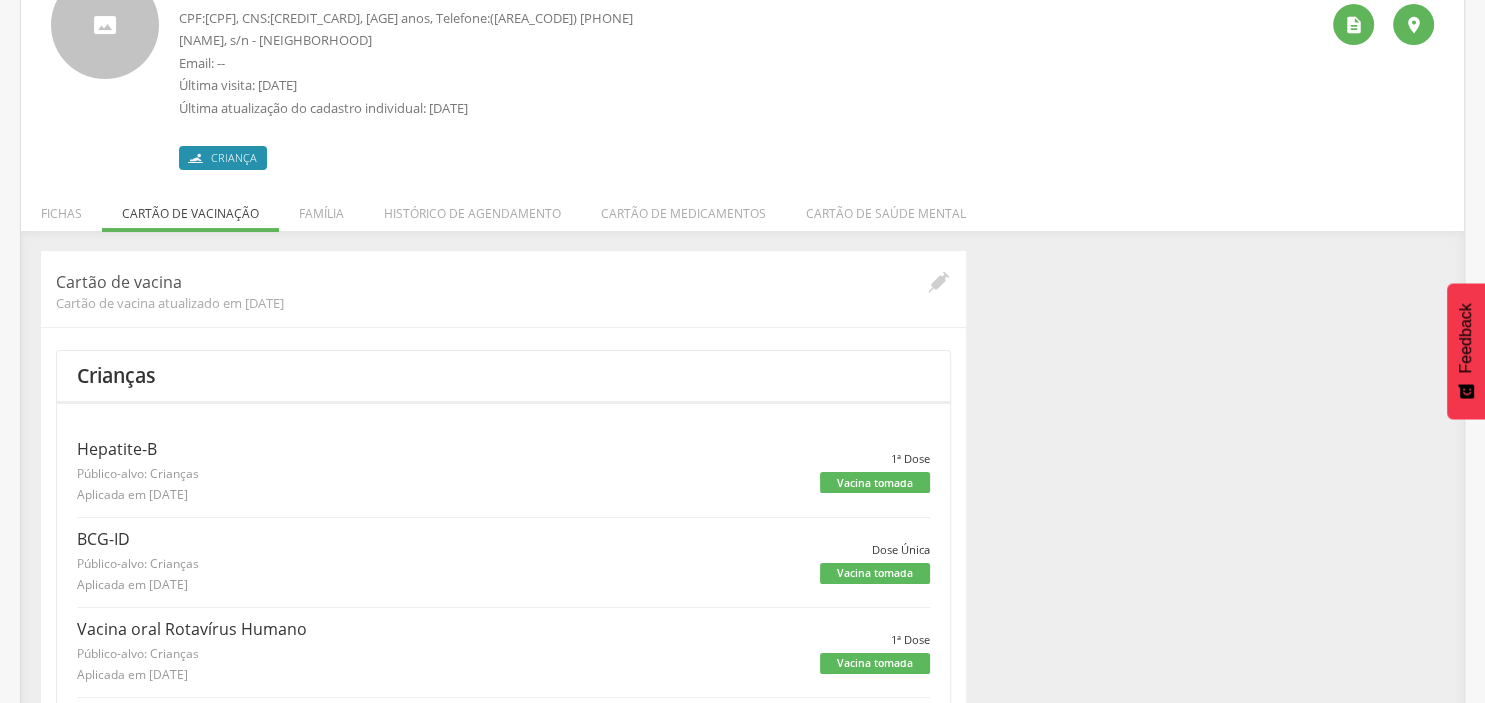 scroll, scrollTop: 0, scrollLeft: 0, axis: both 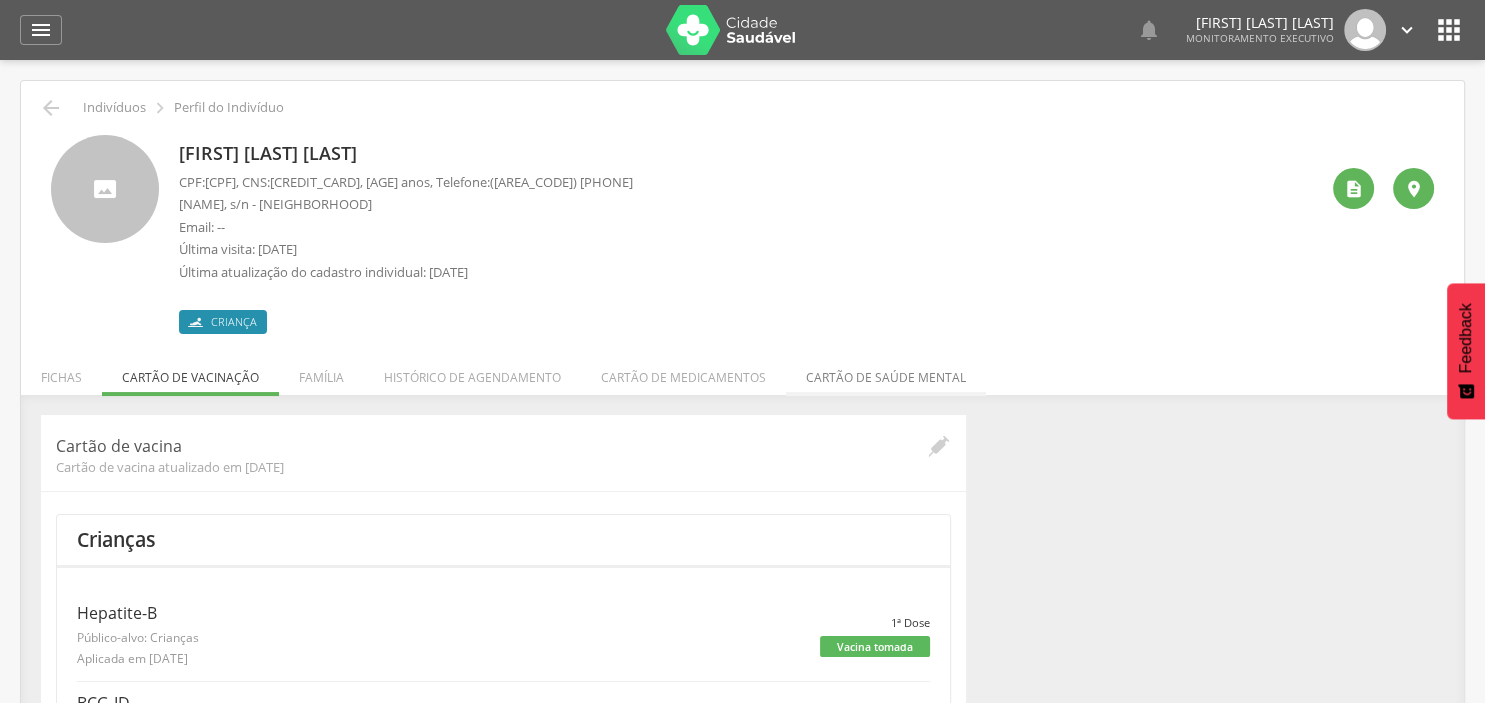 click on "Cartão de saúde mental" at bounding box center [886, 372] 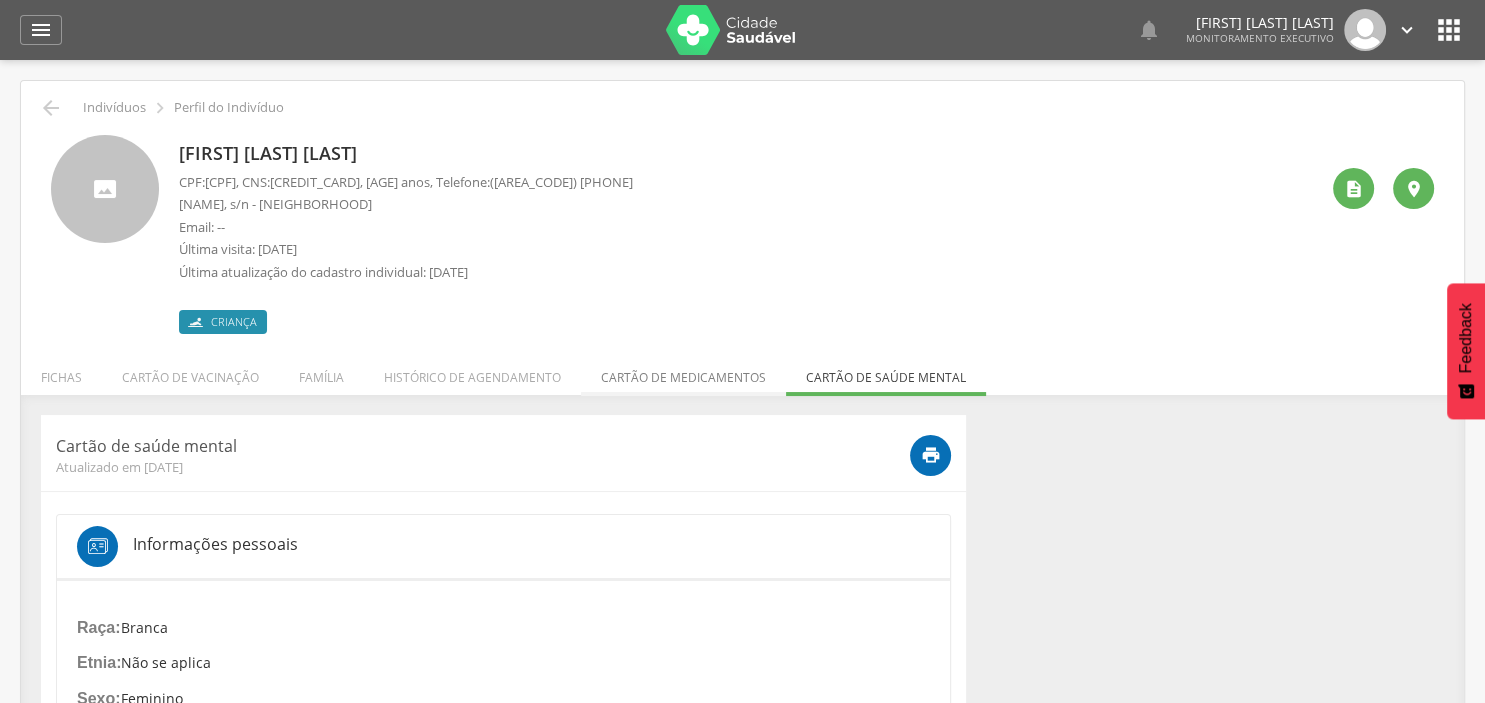 click on "Cartão de medicamentos" at bounding box center (683, 372) 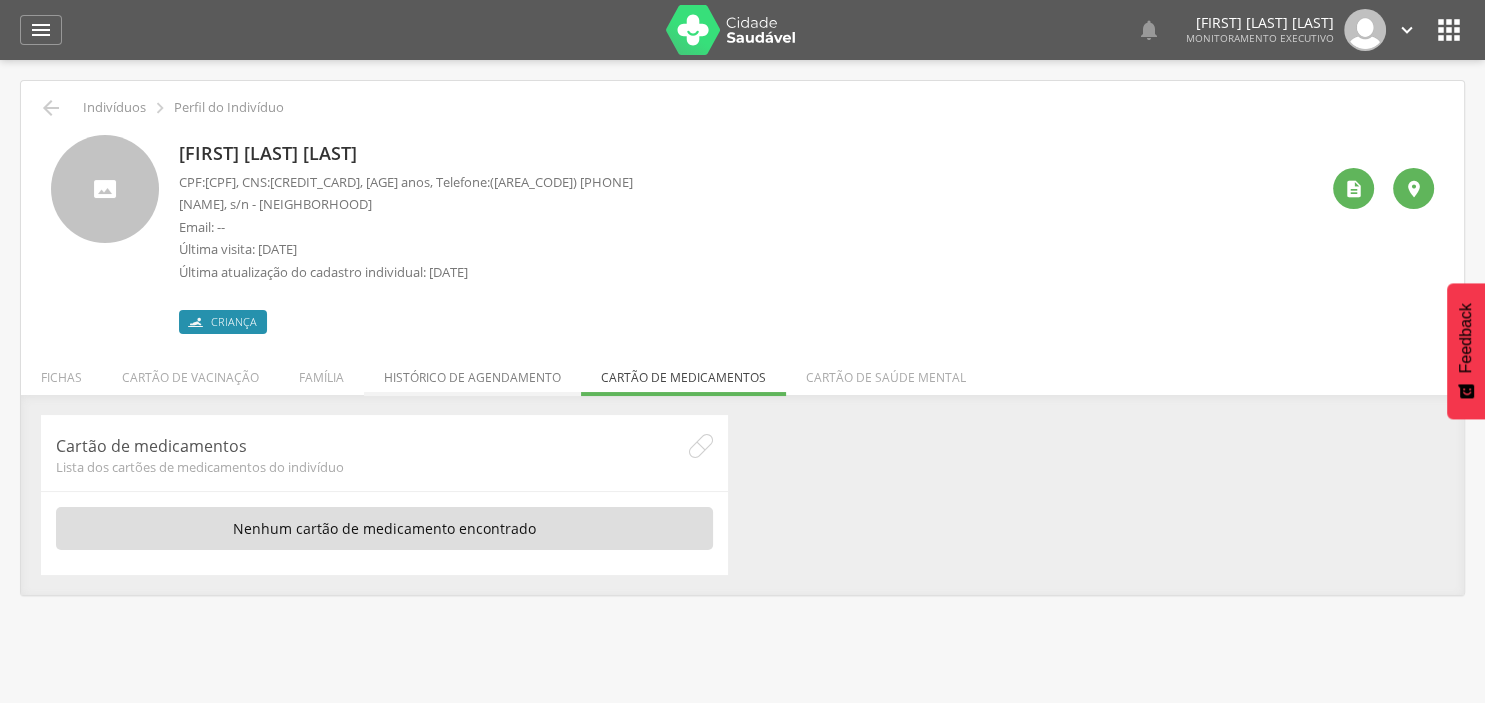 click on "Histórico de agendamento" at bounding box center [472, 372] 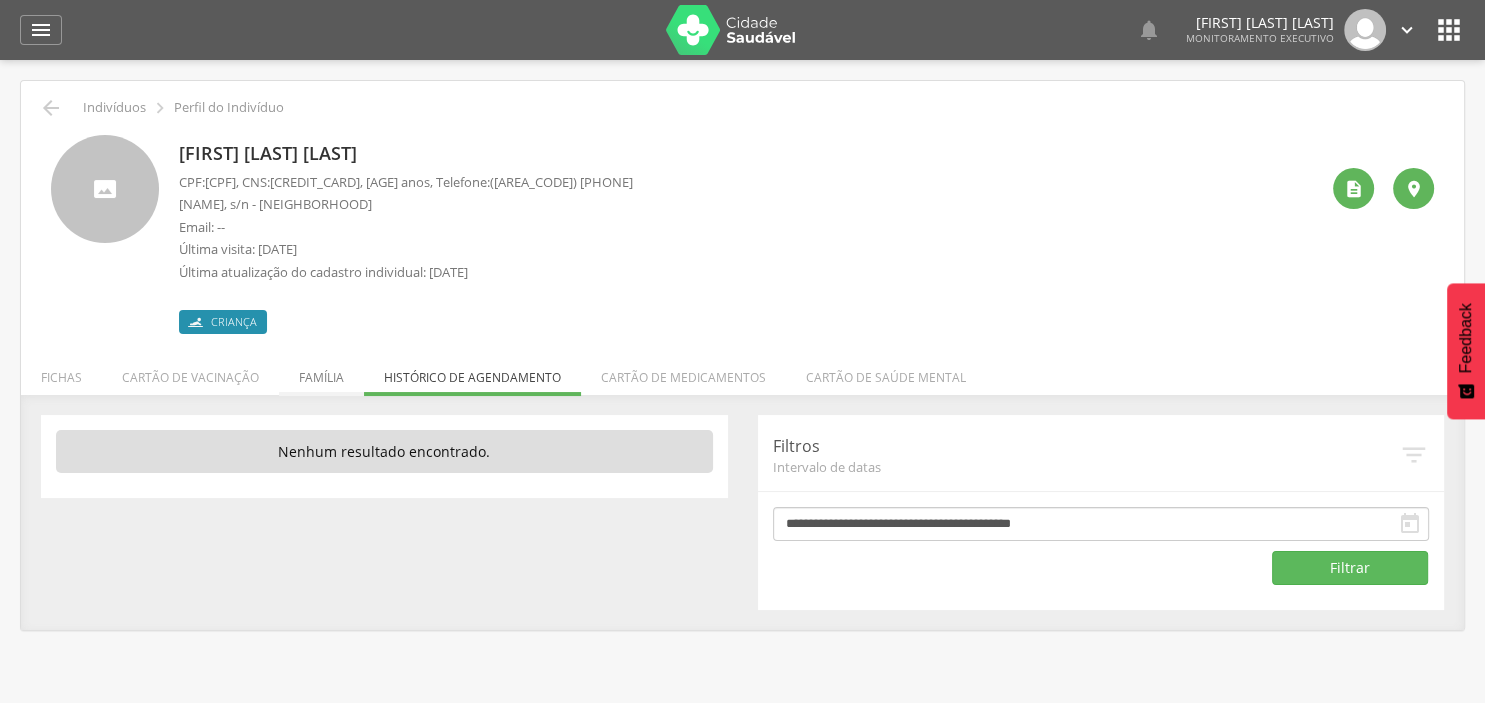 click on "Família" at bounding box center (321, 372) 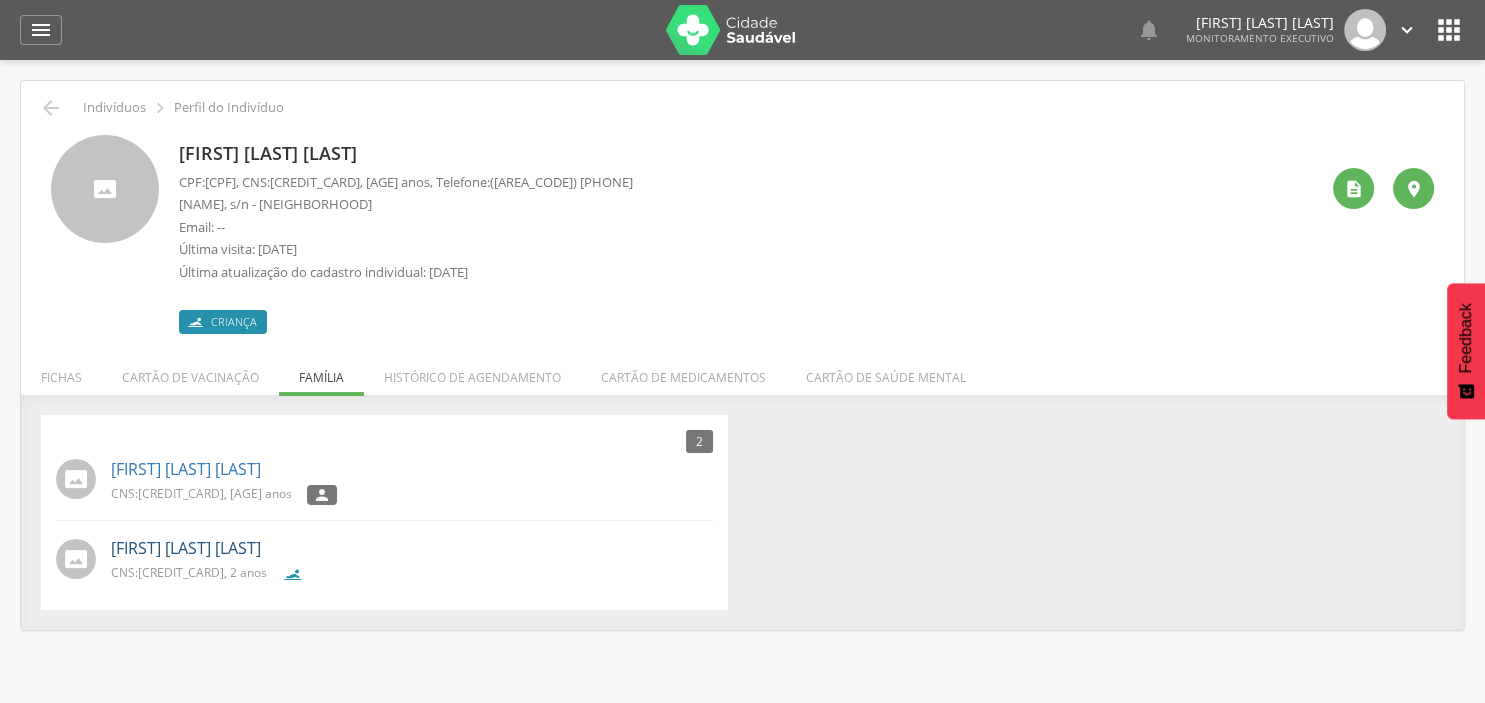 click on "[FIRST] [LAST] [LAST]" at bounding box center (186, 548) 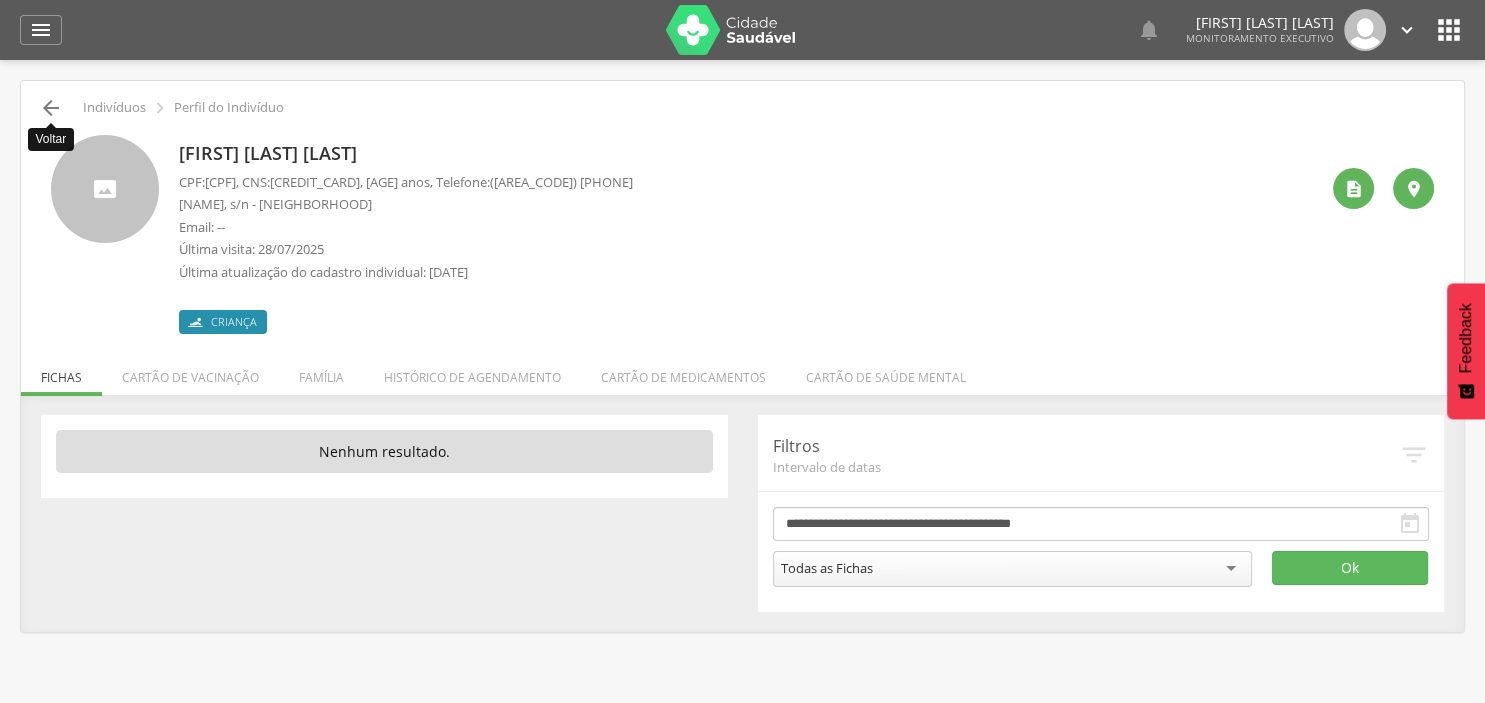 click on "" at bounding box center [51, 108] 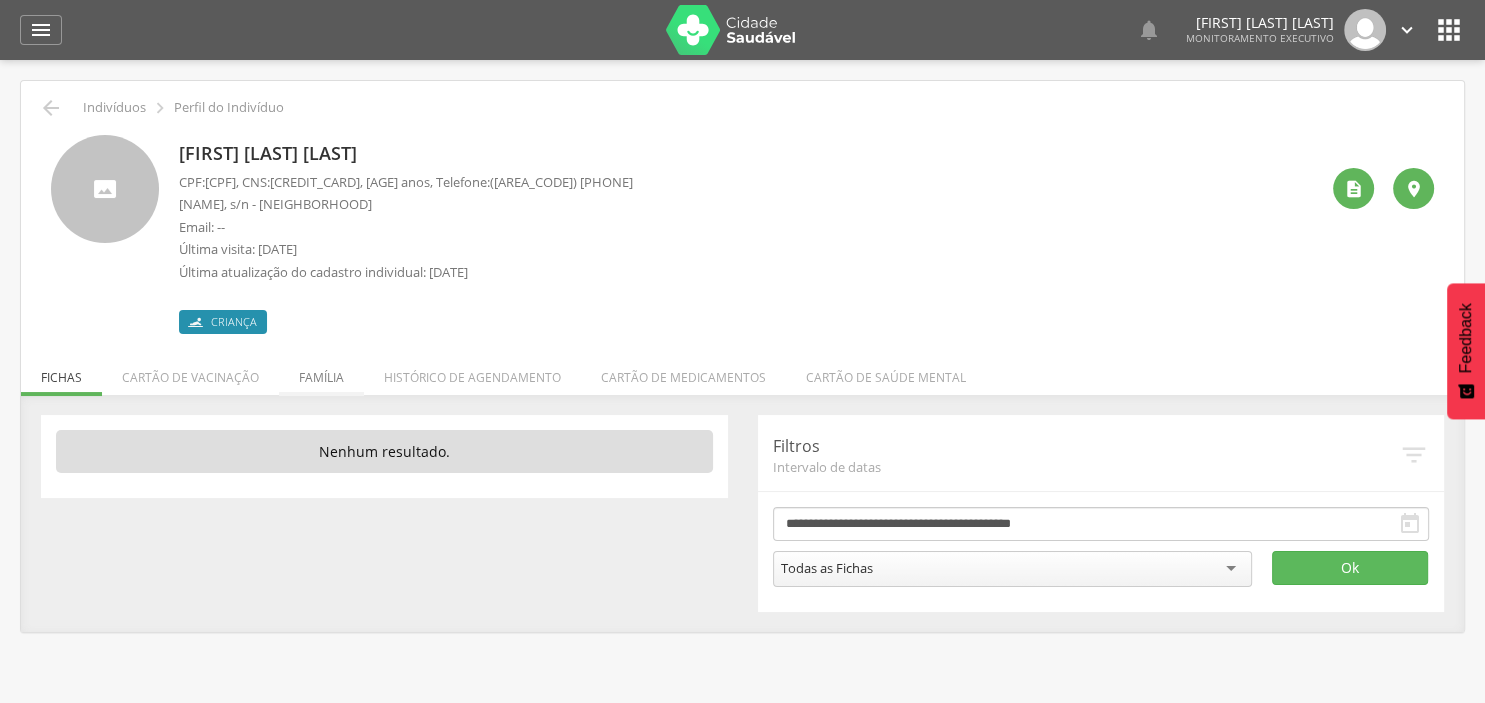 click on "Família" at bounding box center [321, 372] 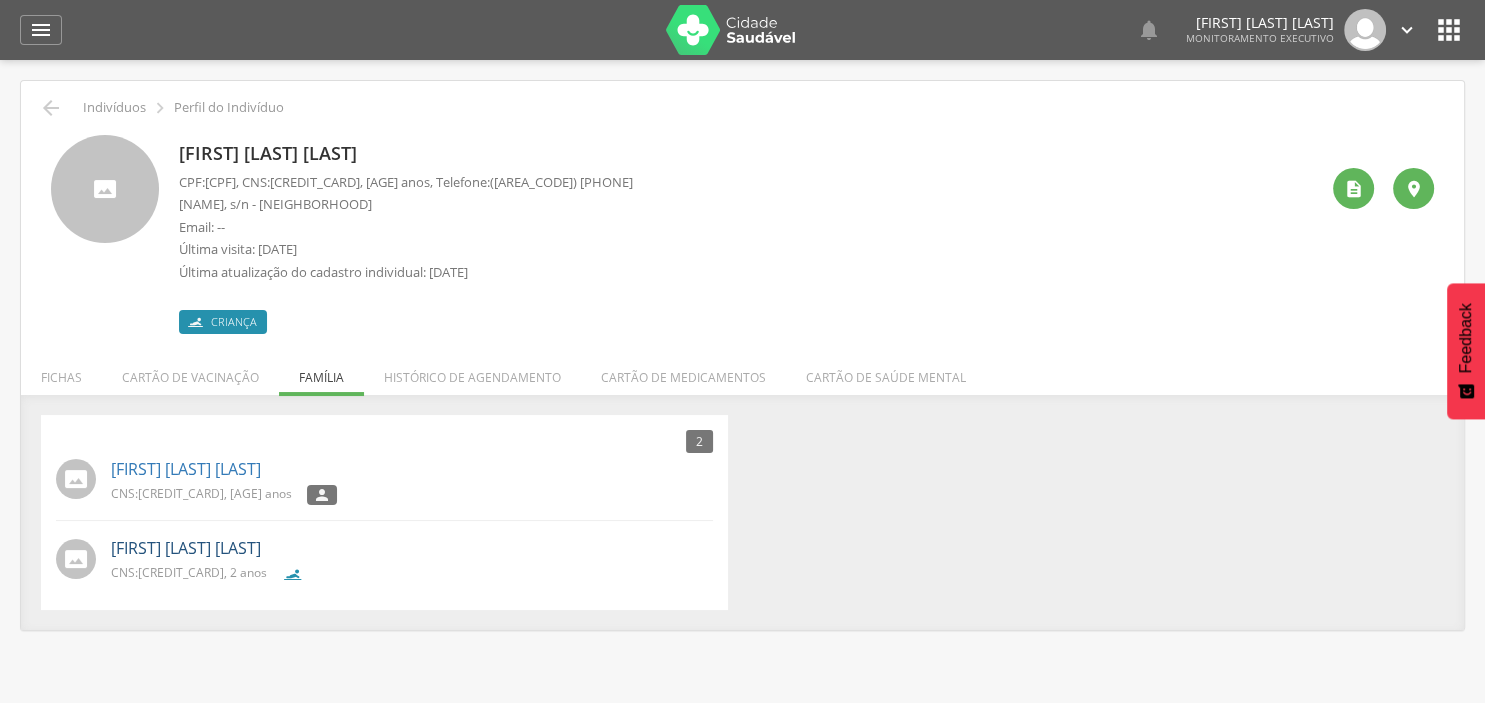 click on "[FIRST] [LAST] [LAST]" at bounding box center [186, 548] 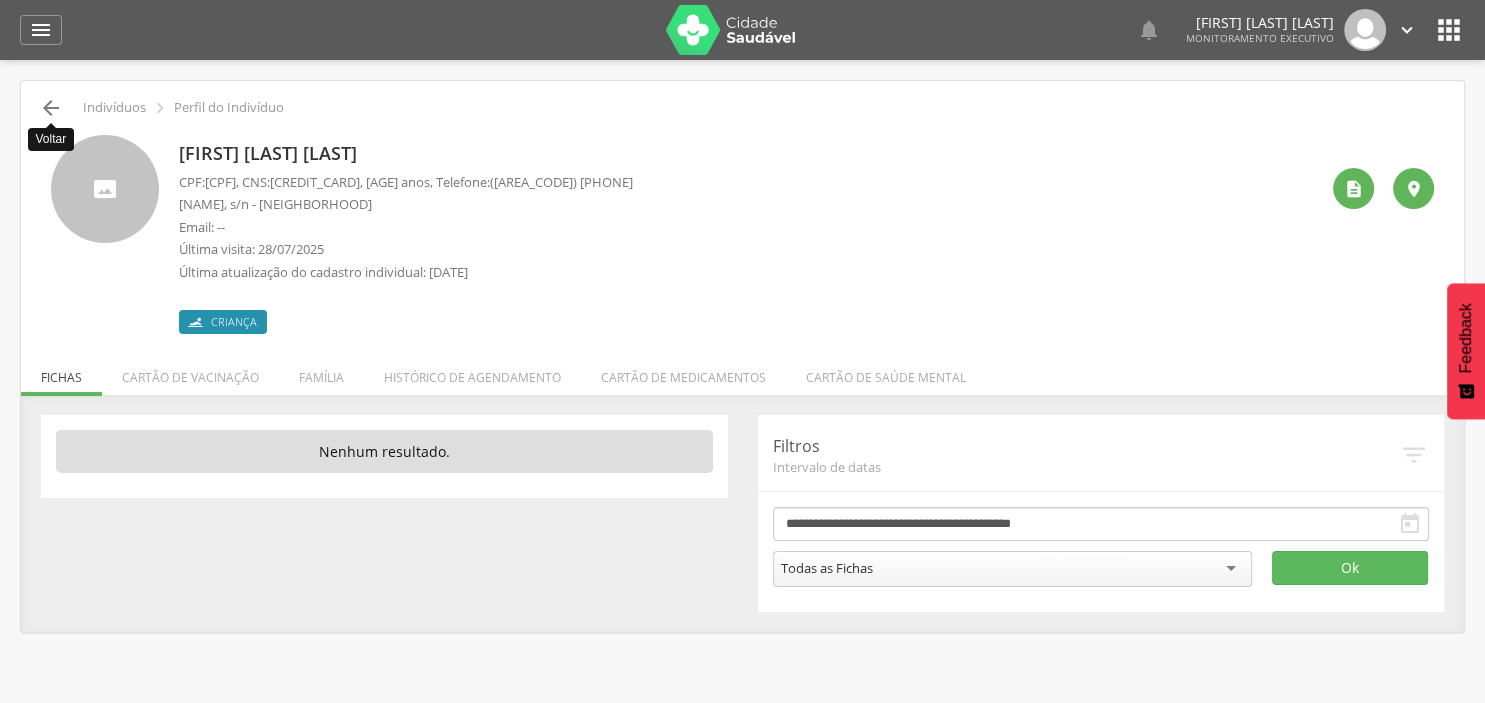 click on "" at bounding box center (51, 108) 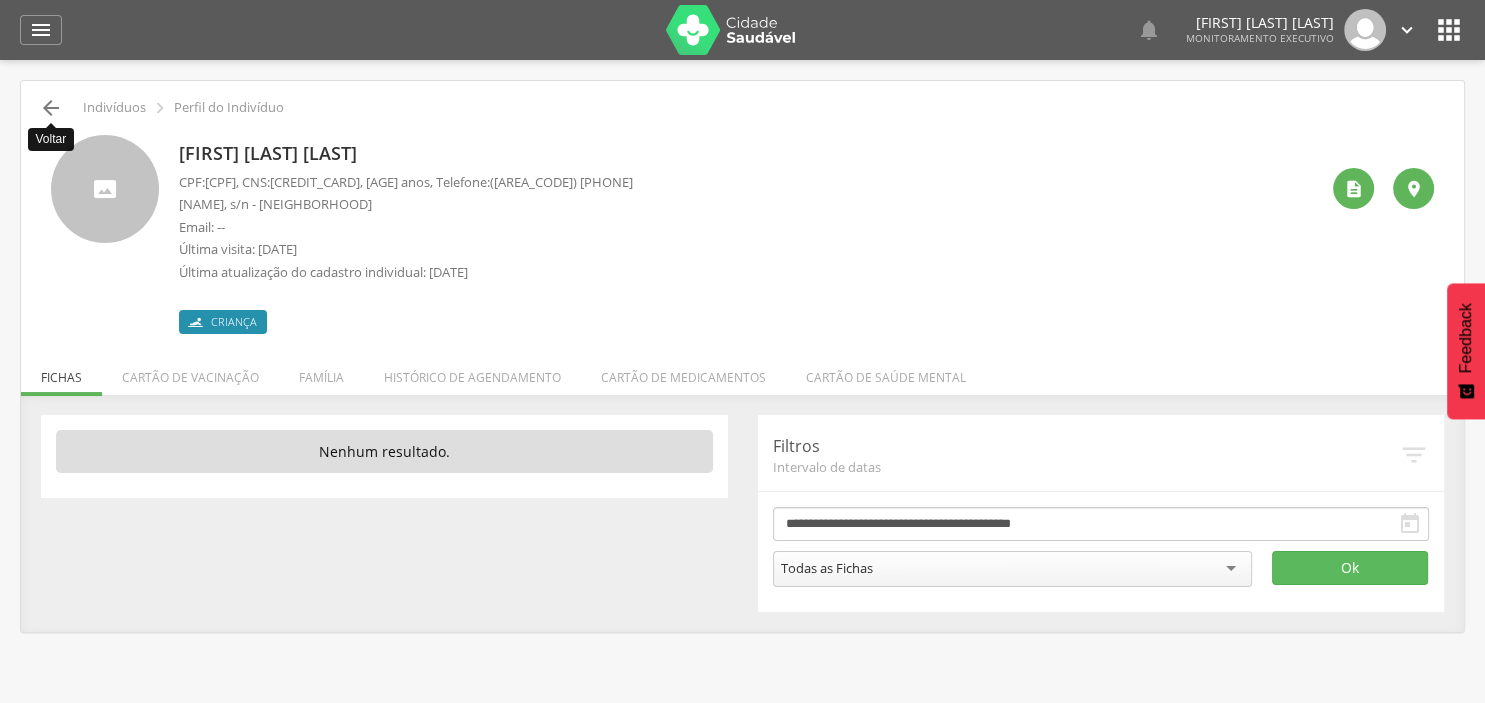 click on "" at bounding box center (51, 108) 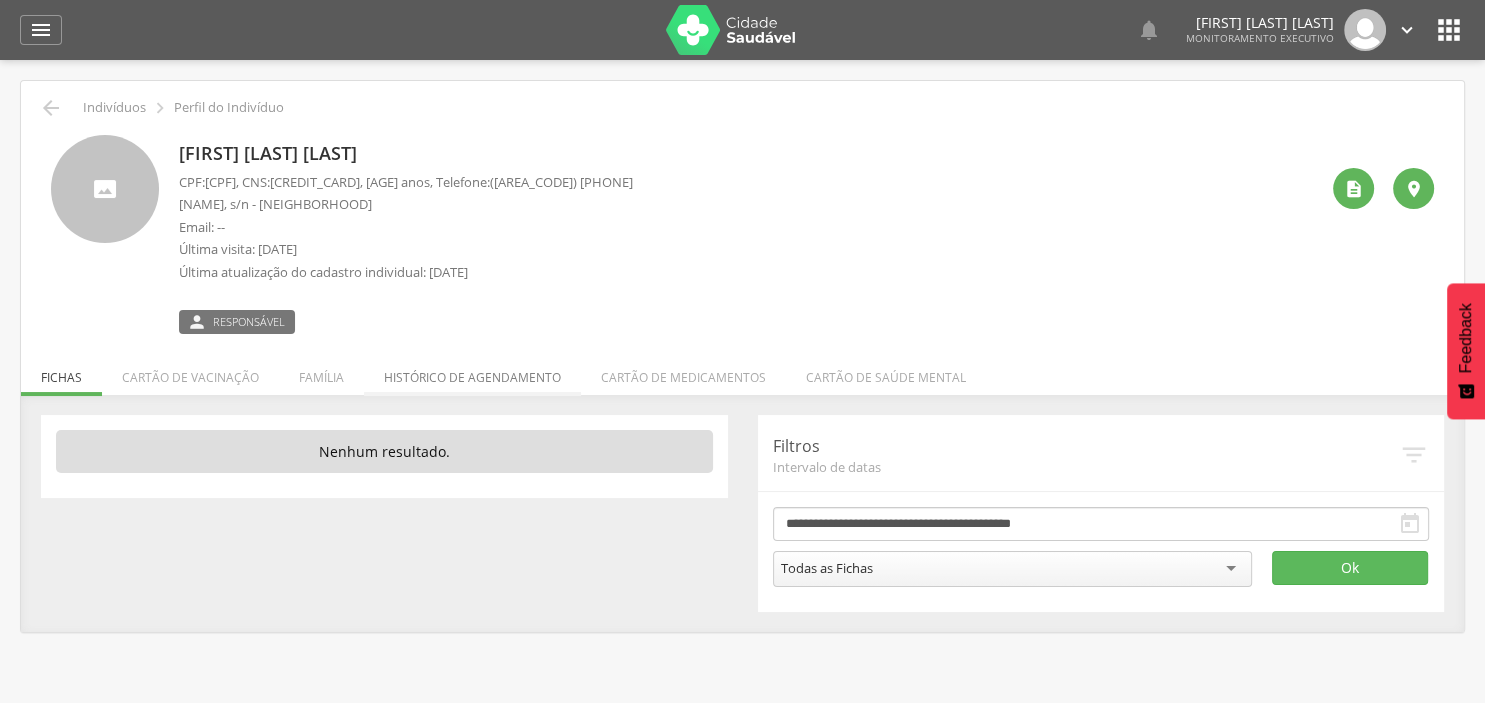 click on "Histórico de agendamento" at bounding box center (472, 372) 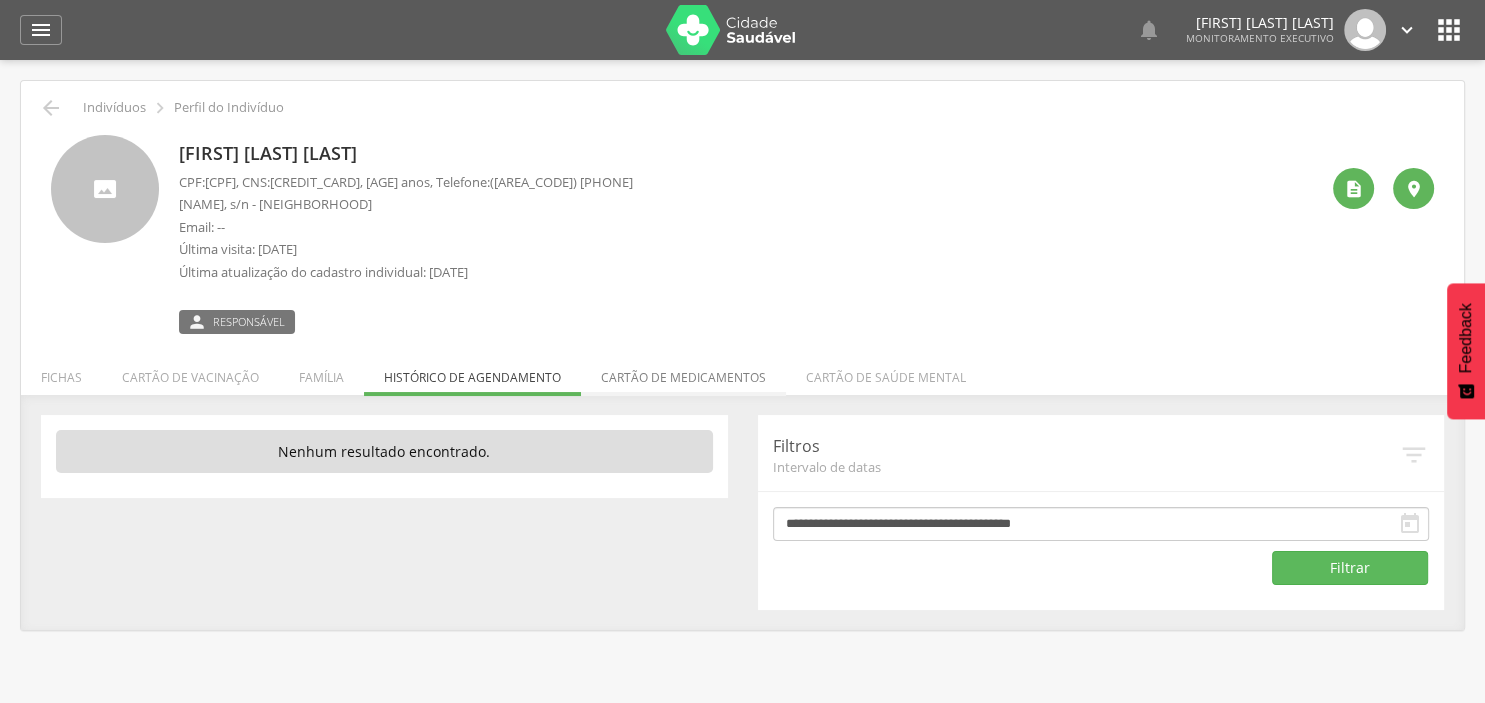 click on "Cartão de medicamentos" at bounding box center [683, 372] 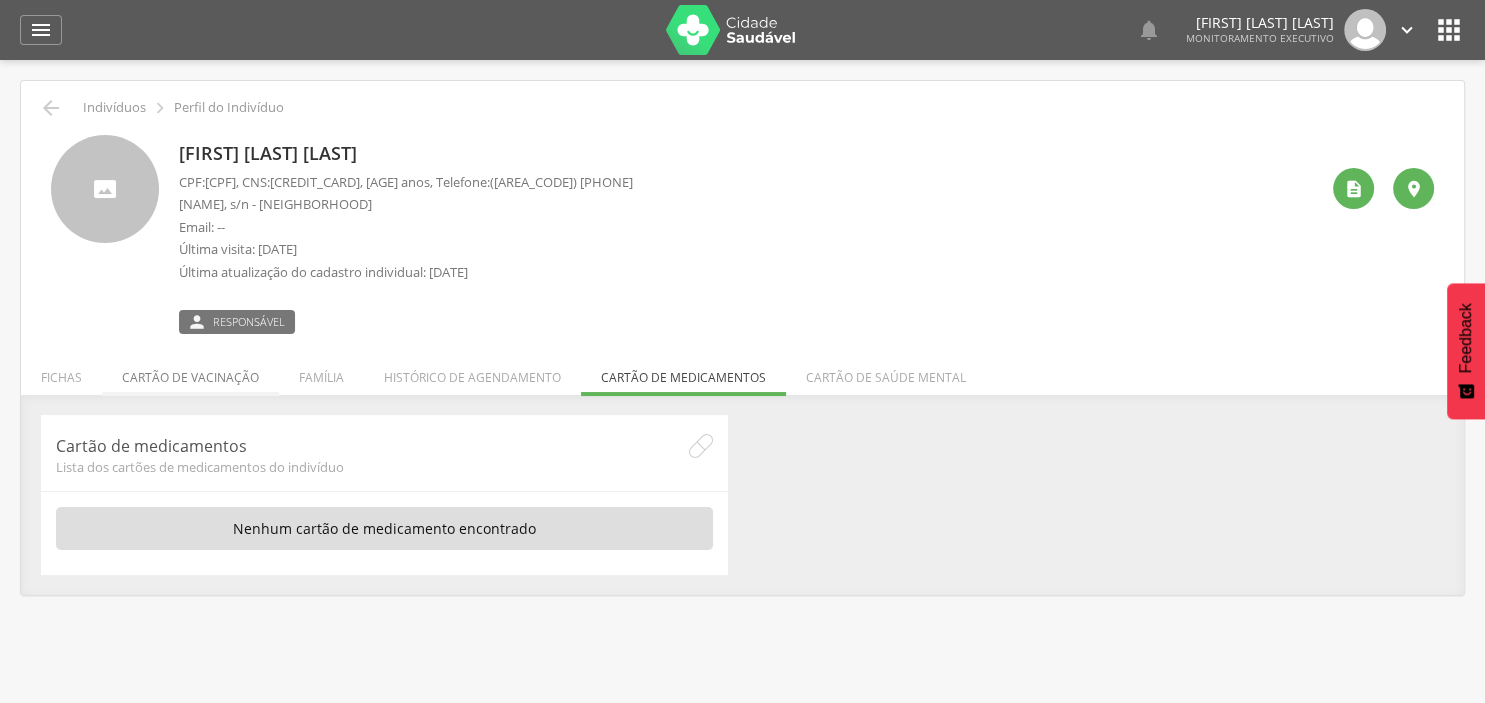 click on "Cartão de vacinação" at bounding box center [190, 372] 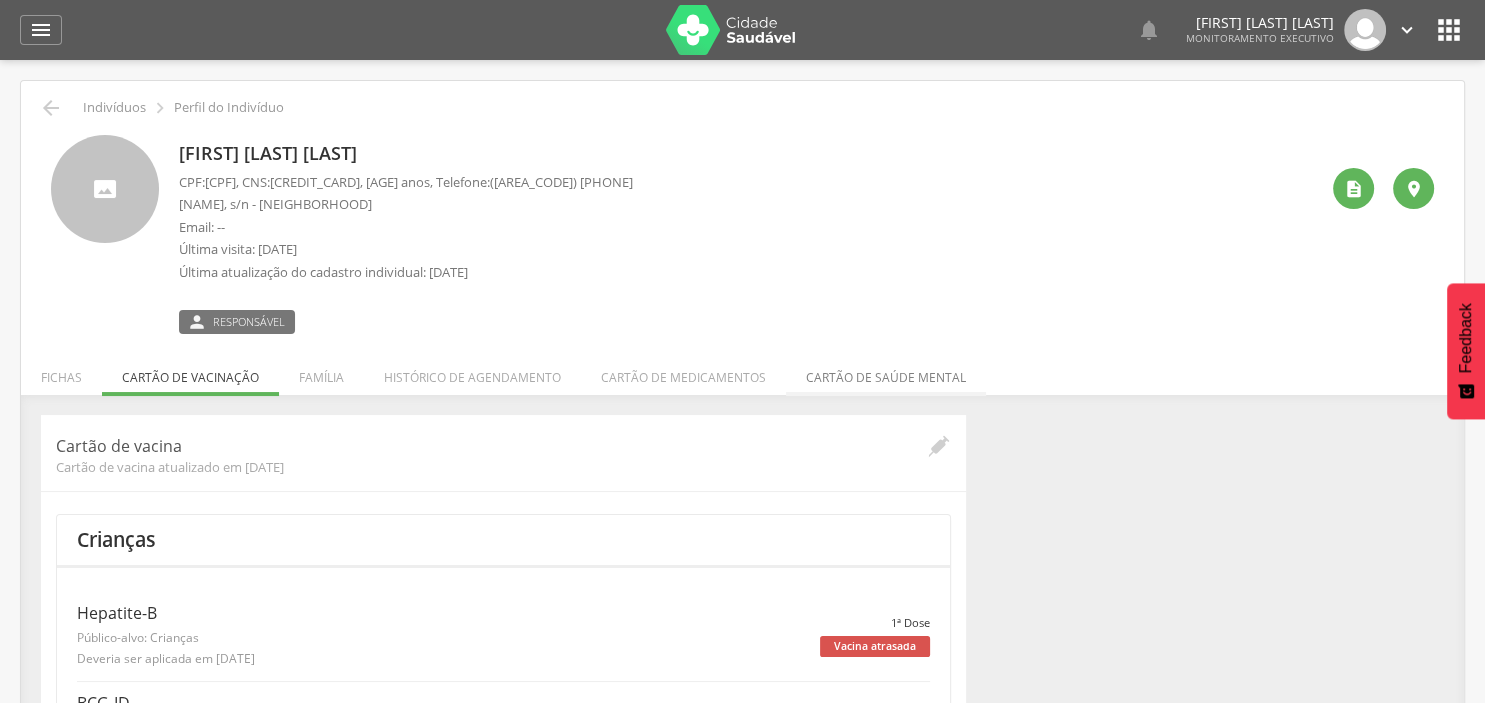 click on "Cartão de saúde mental" at bounding box center (886, 372) 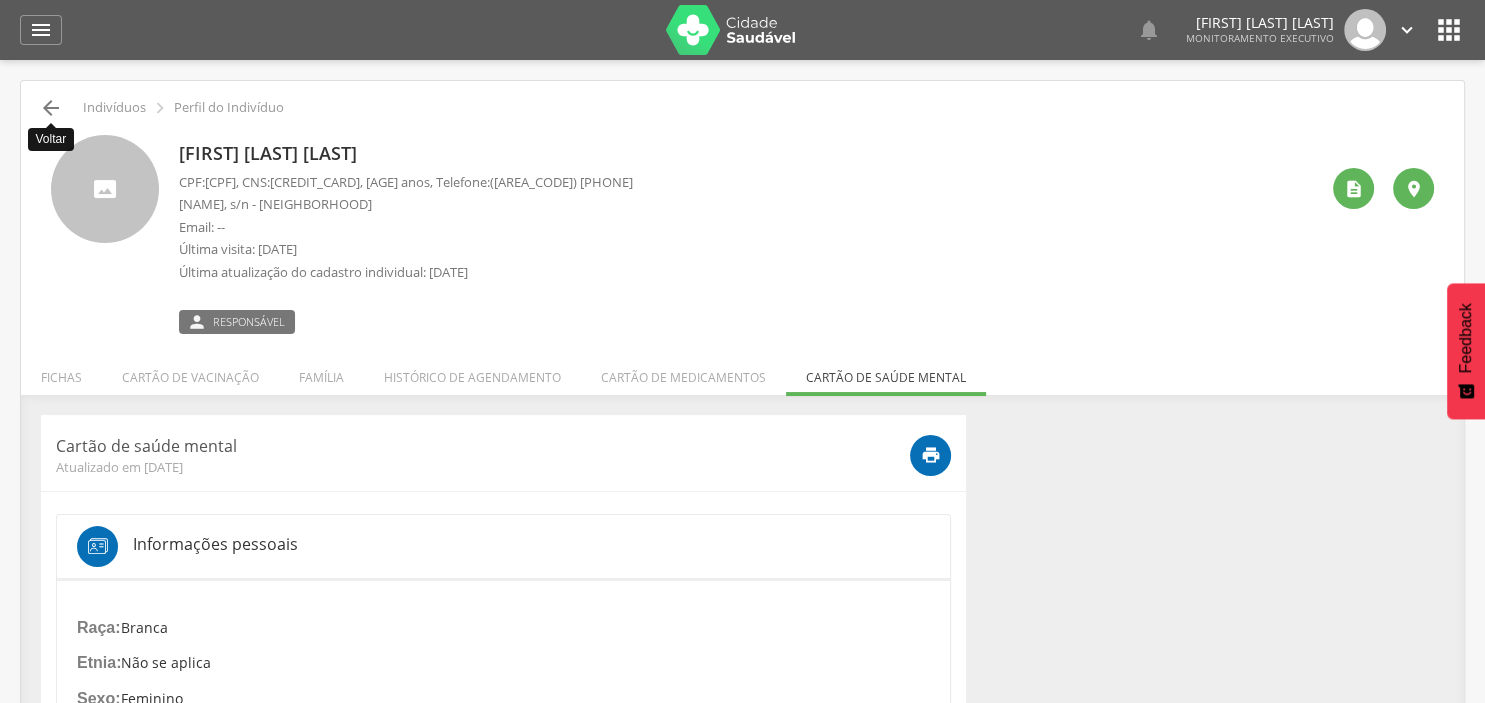 click on "" at bounding box center (51, 108) 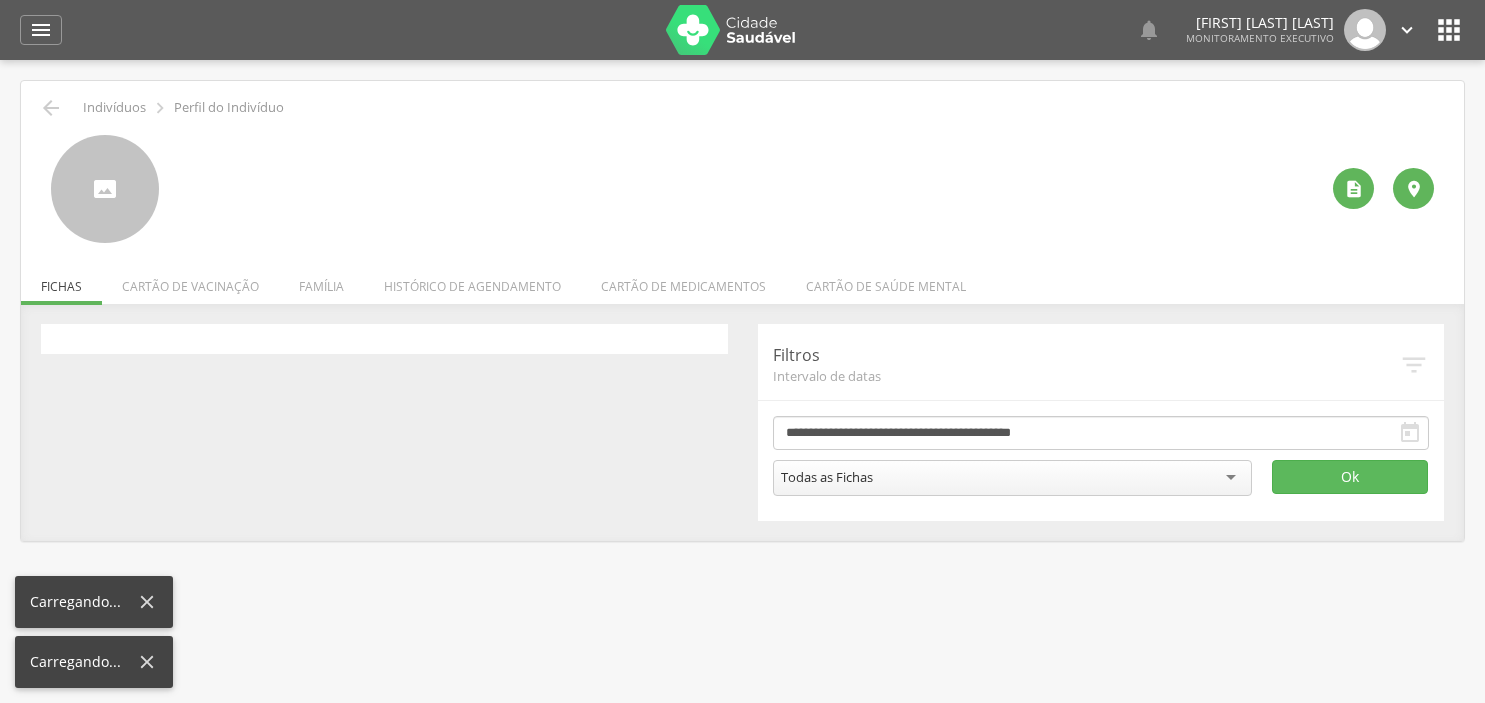scroll, scrollTop: 0, scrollLeft: 0, axis: both 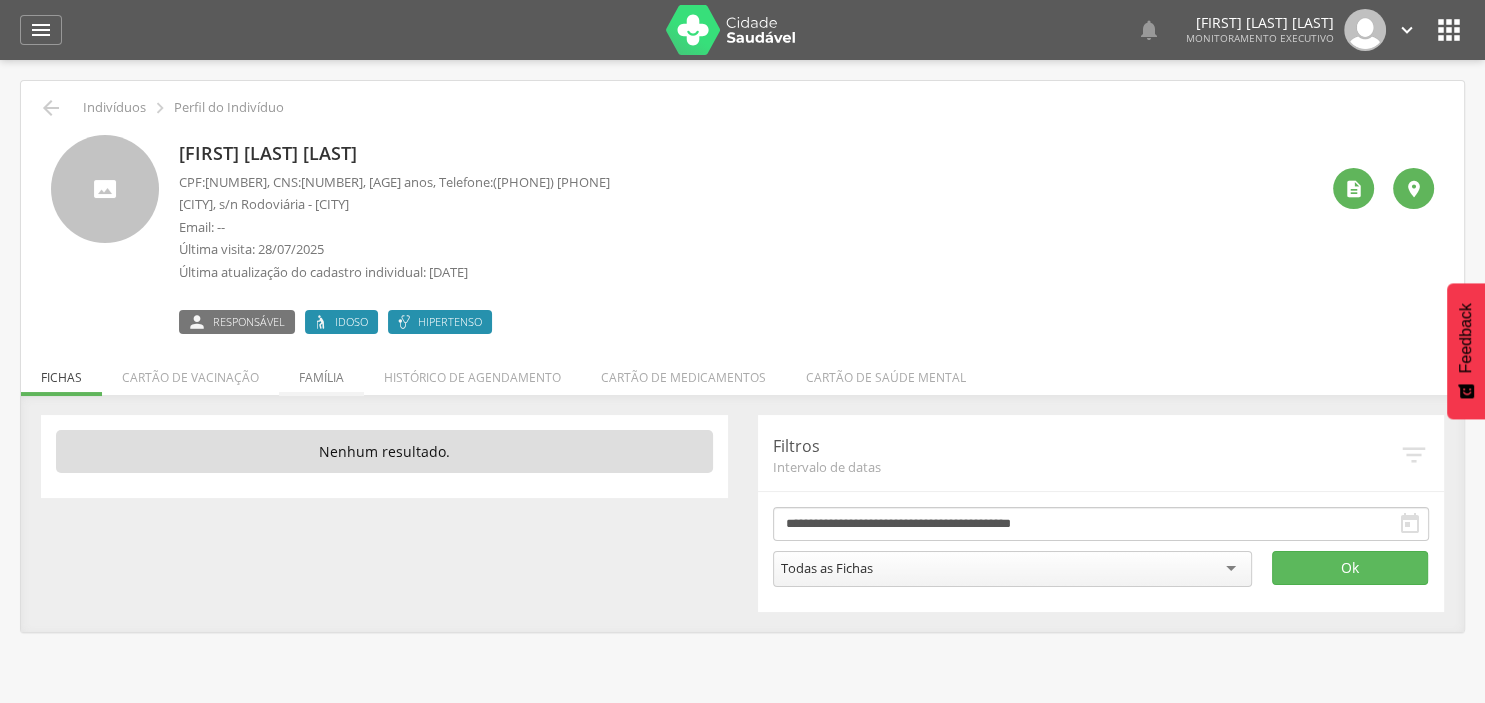 click on "Família" at bounding box center [321, 372] 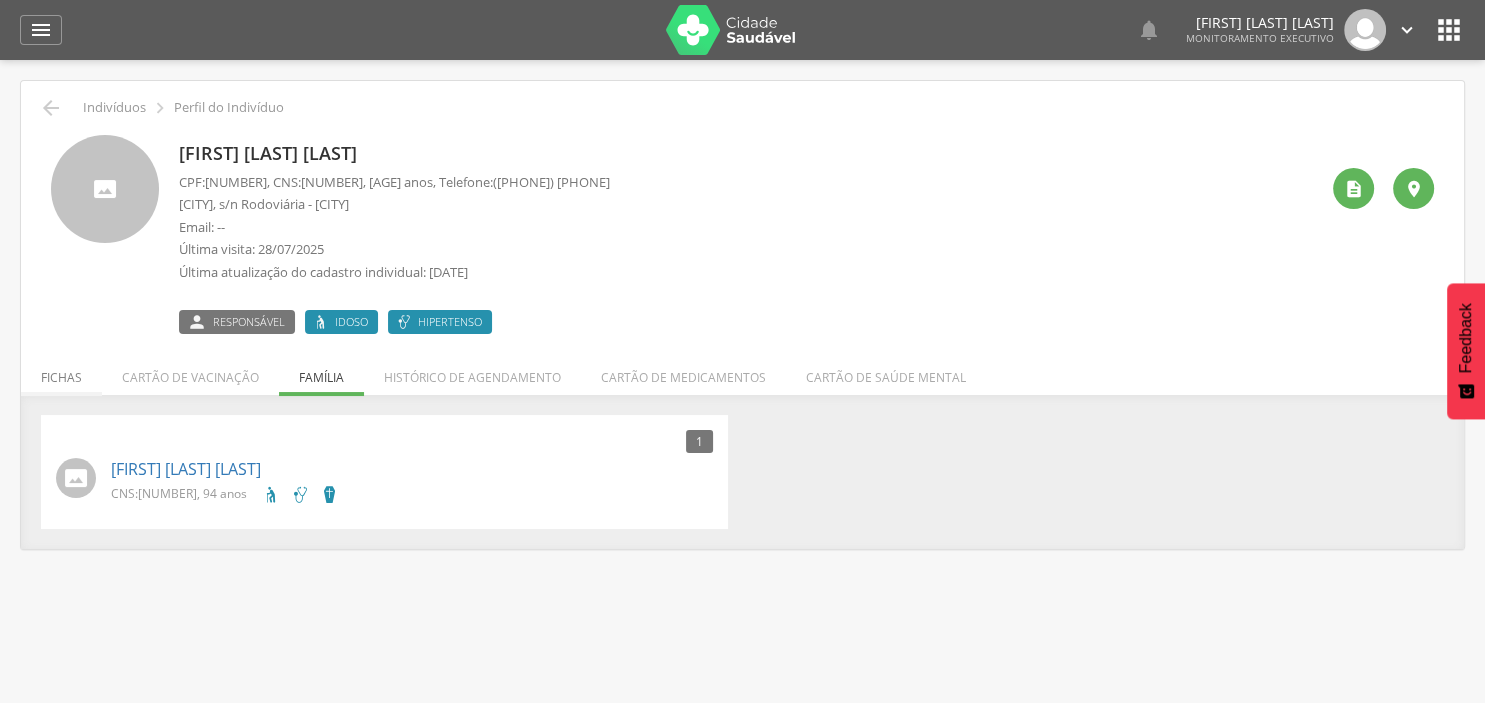 click on "Fichas" at bounding box center [61, 372] 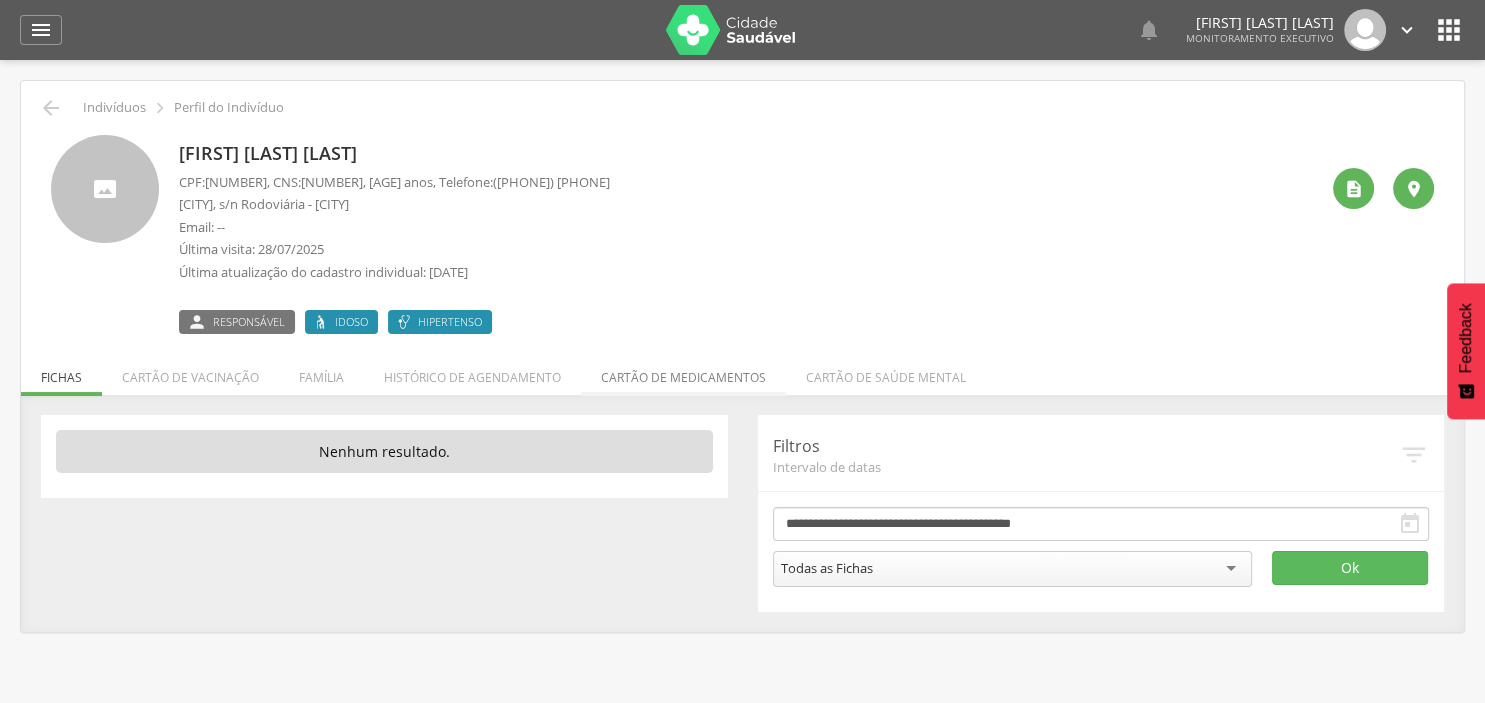 click on "Cartão de medicamentos" at bounding box center (683, 372) 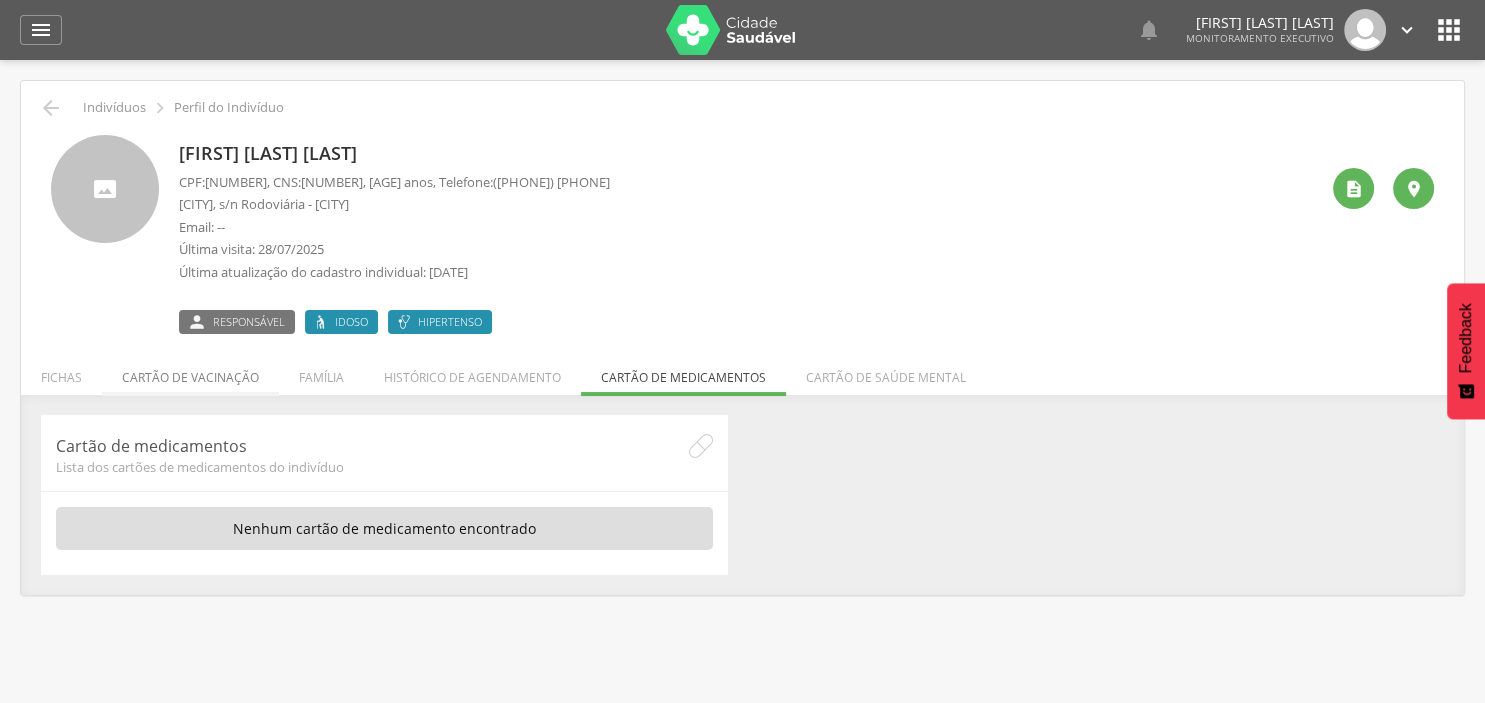 click on "Cartão de vacinação" at bounding box center [190, 372] 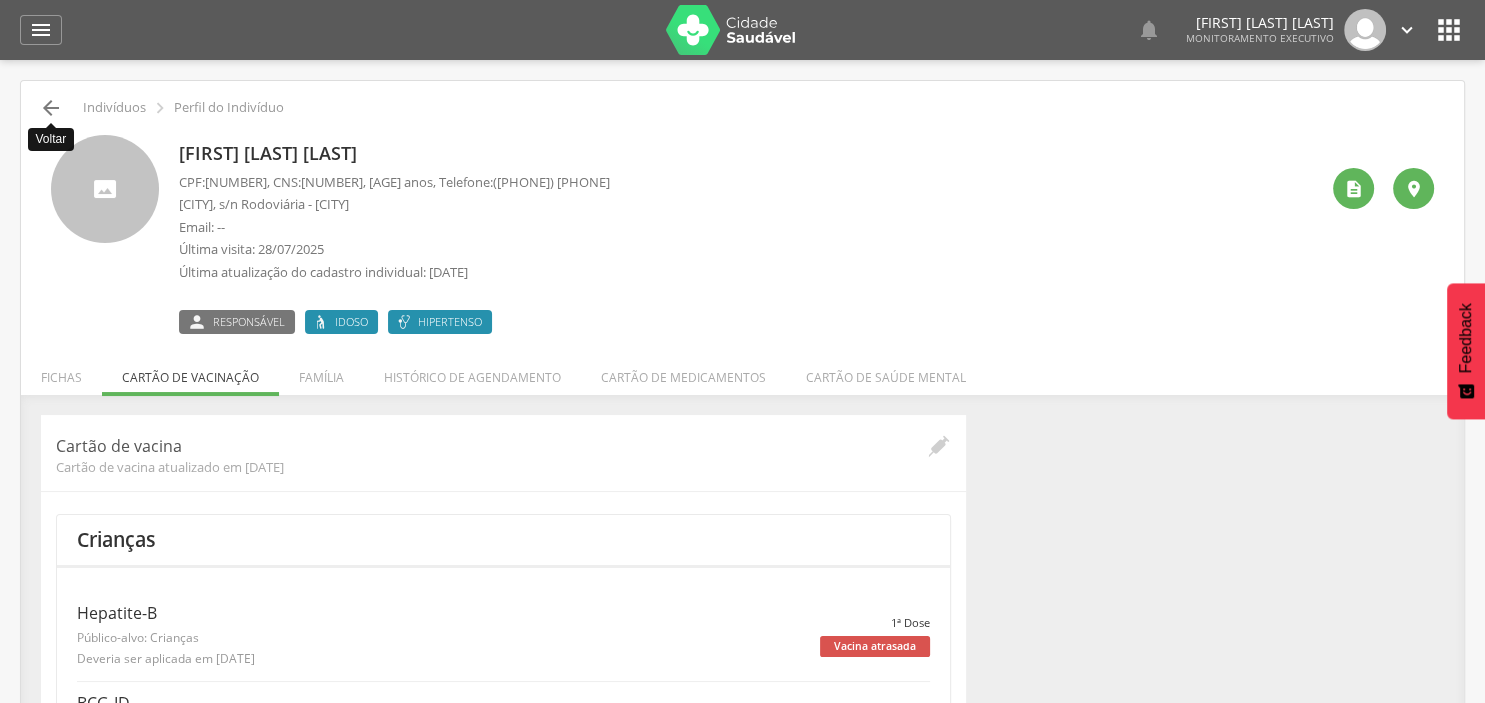click on "" at bounding box center [51, 108] 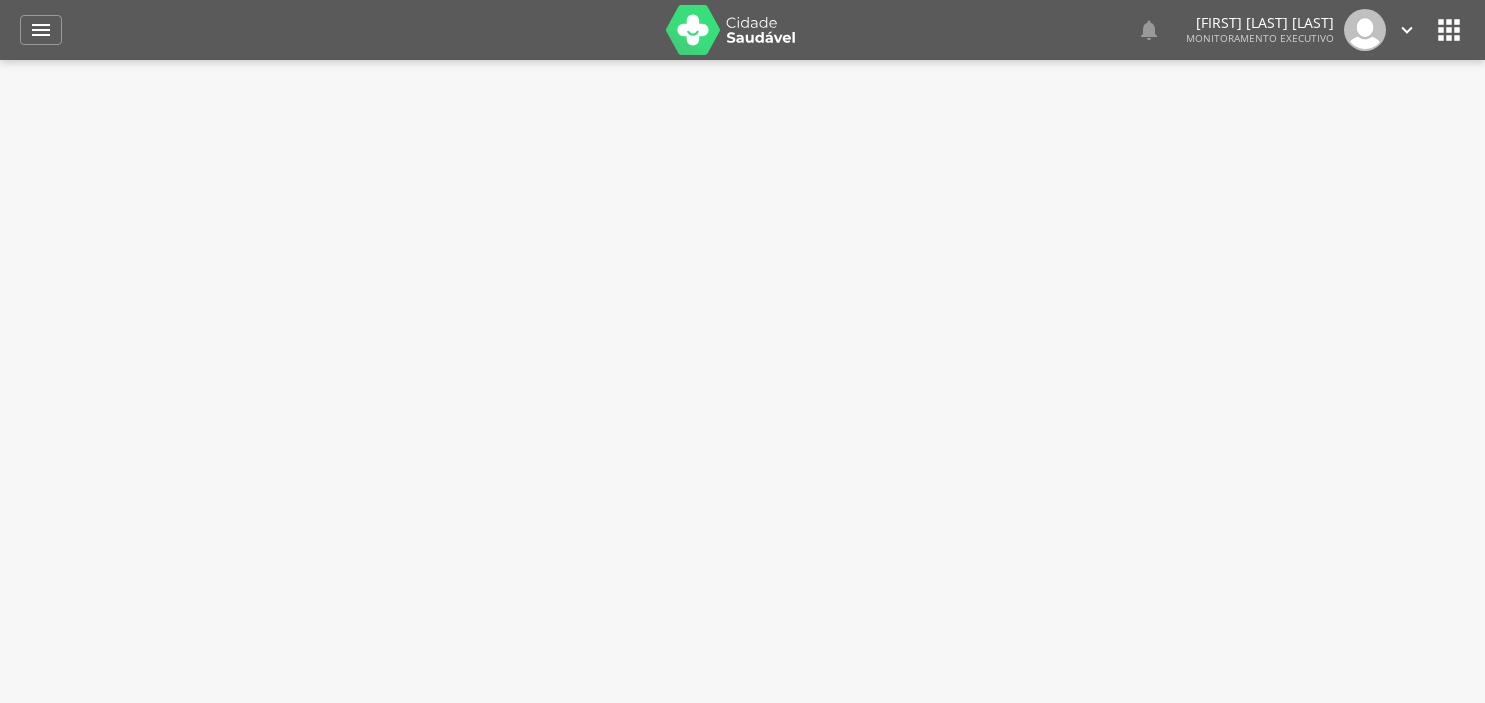 scroll, scrollTop: 0, scrollLeft: 0, axis: both 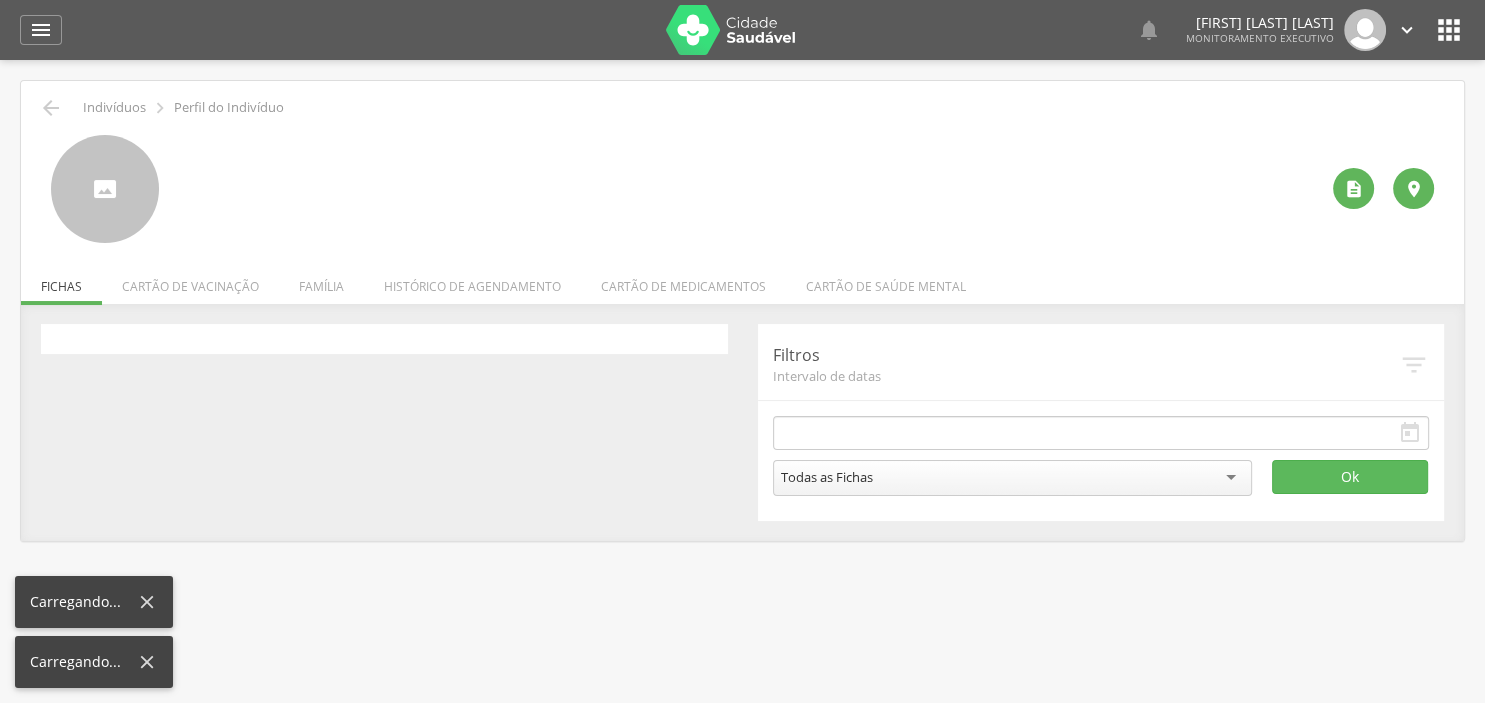 type on "**********" 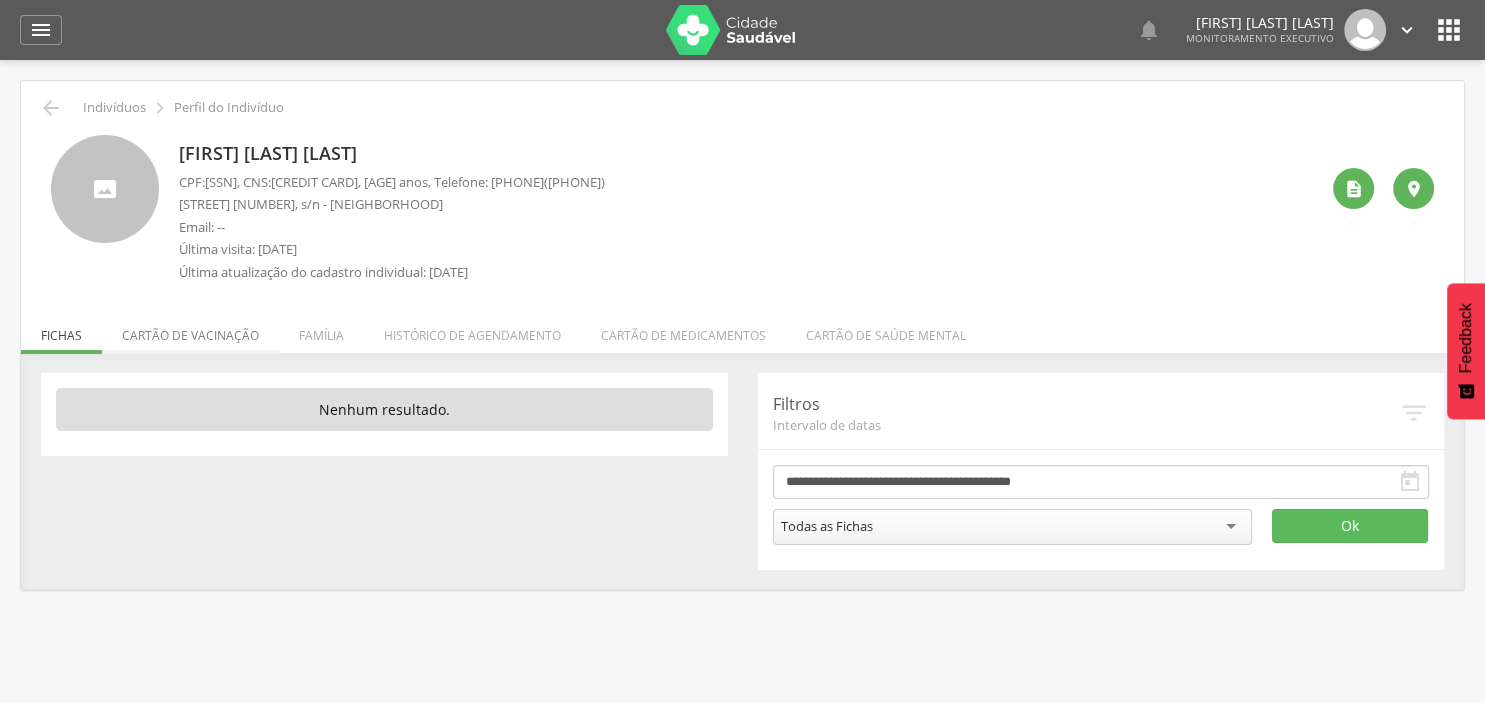 click on "Cartão de vacinação" at bounding box center (190, 330) 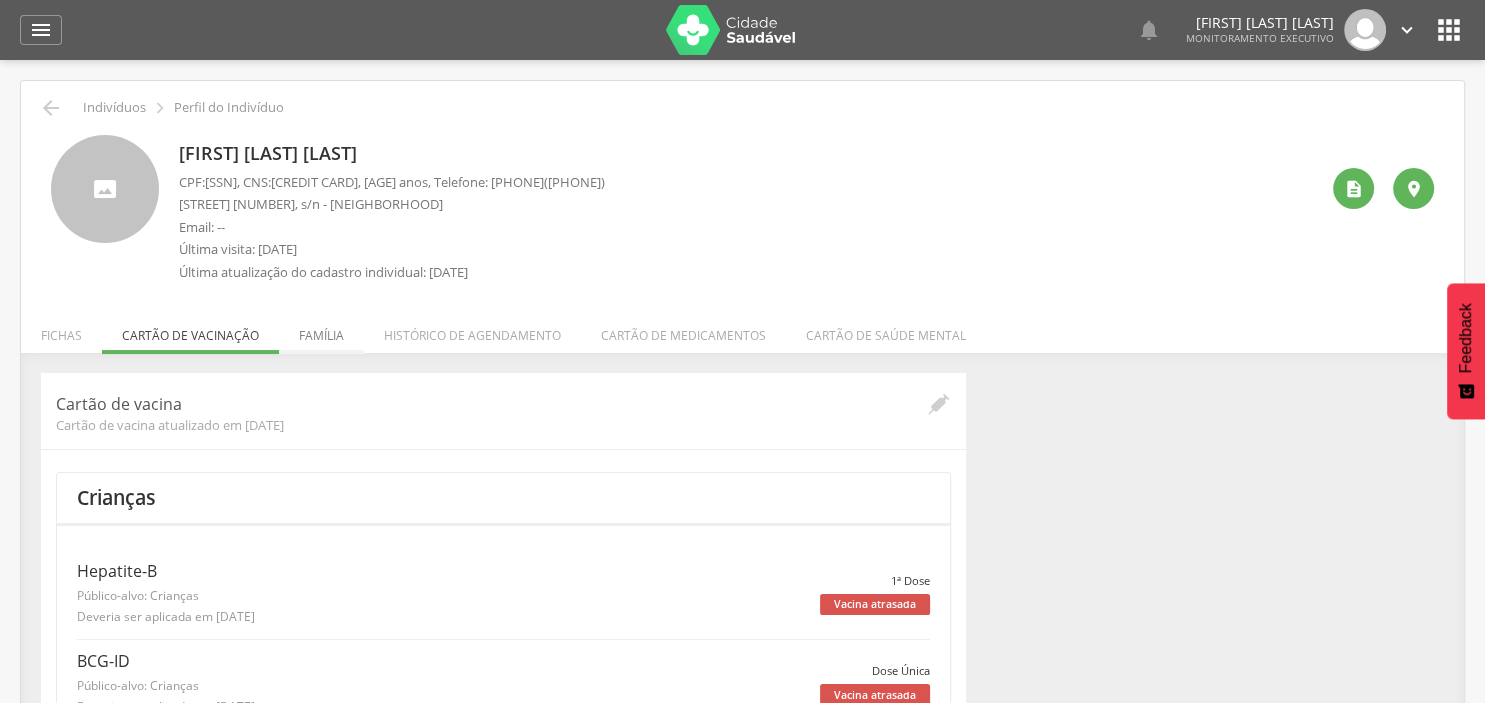 click on "Família" at bounding box center (321, 330) 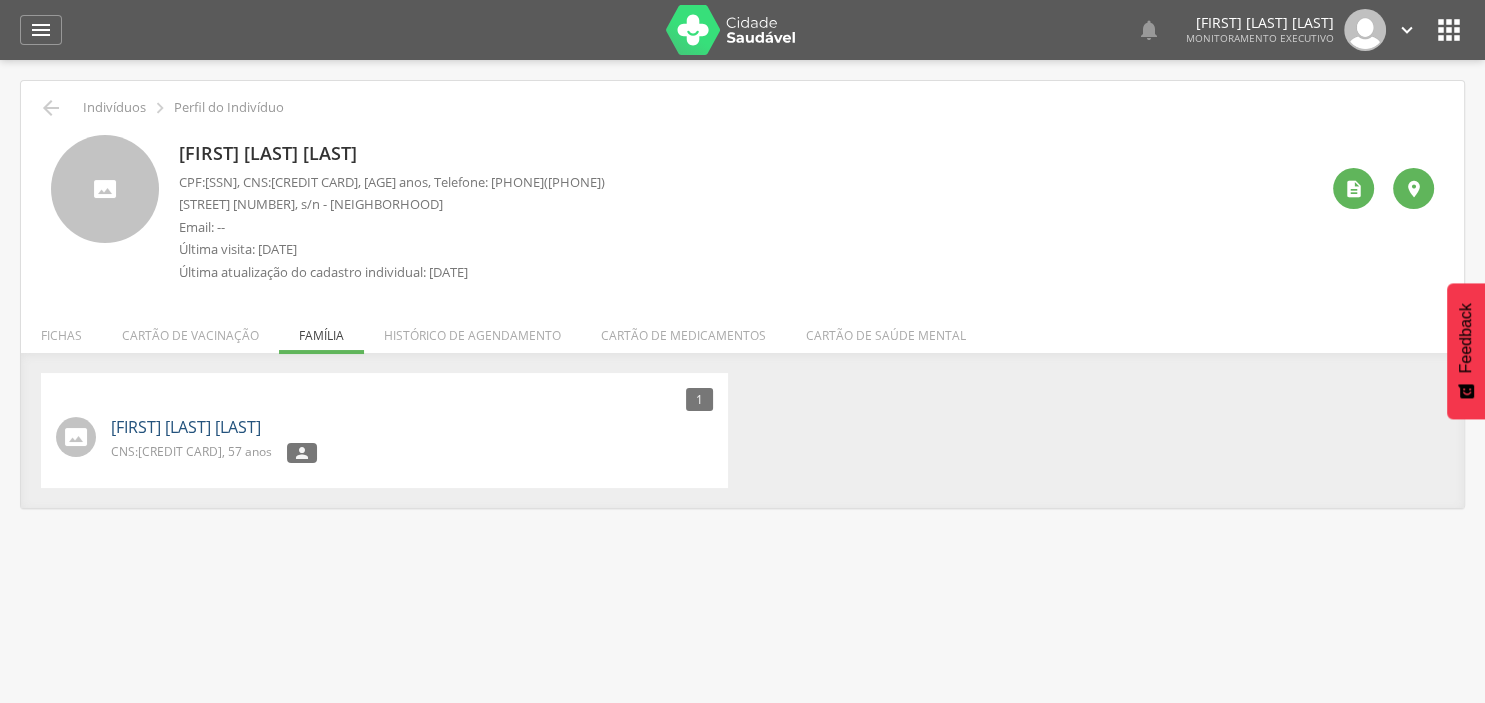 click on "[FIRST] [LAST] [LAST]" at bounding box center (186, 427) 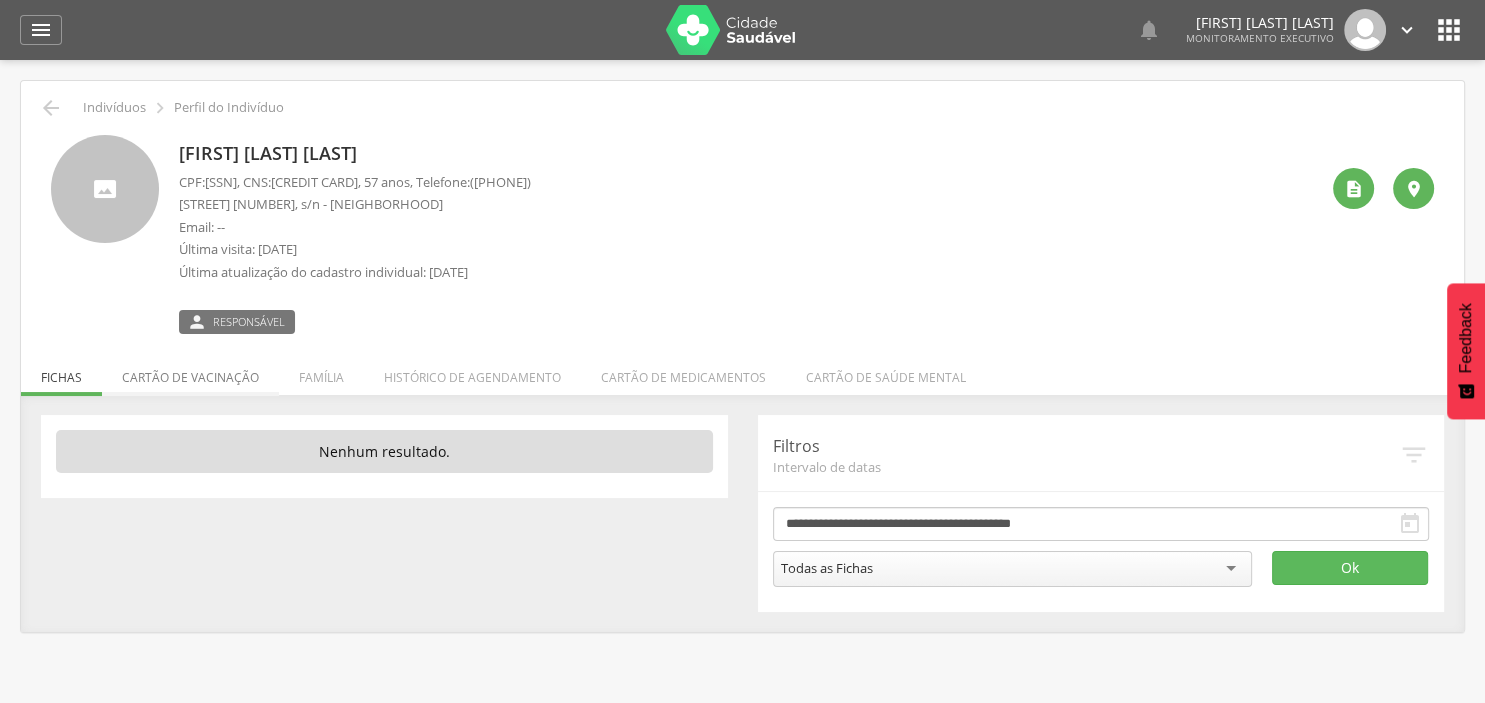 click on "Cartão de vacinação" at bounding box center [190, 372] 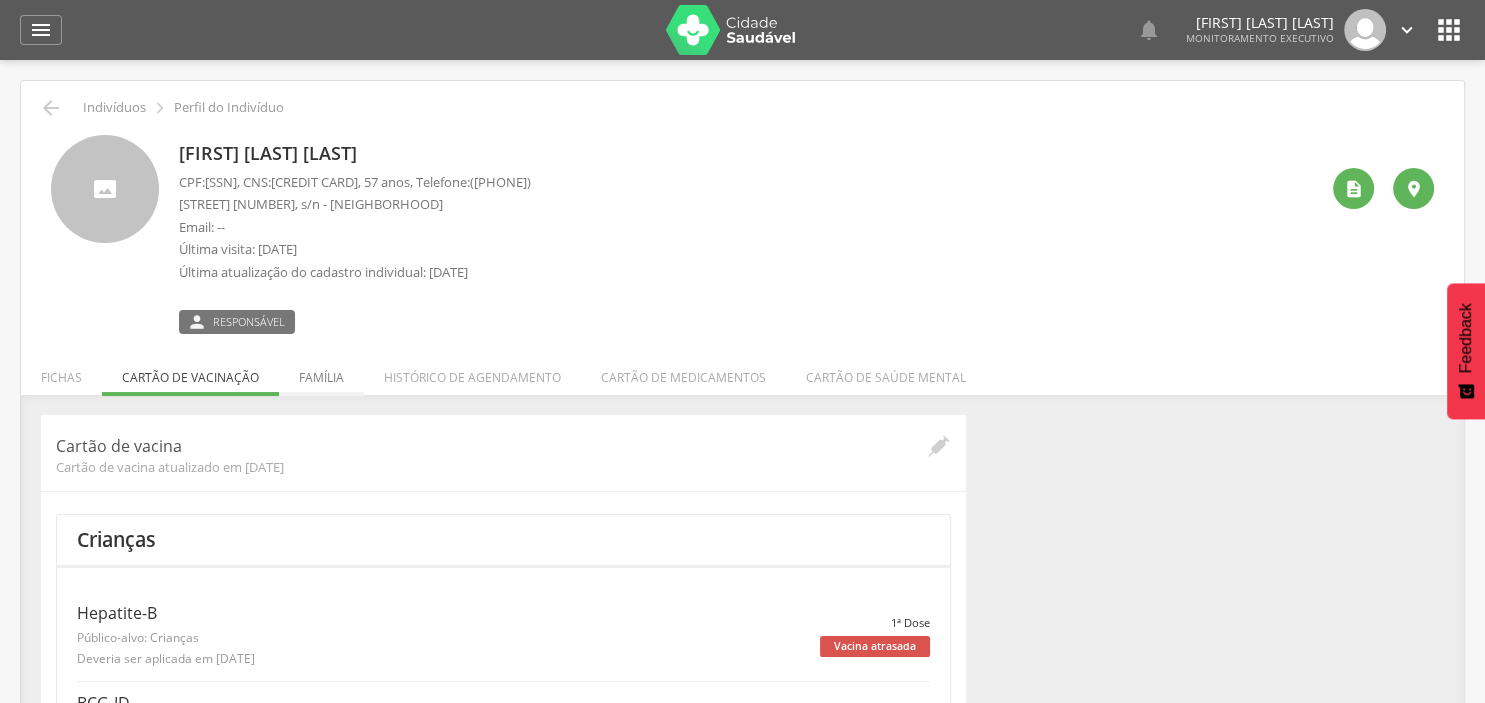 click on "Família" at bounding box center [321, 372] 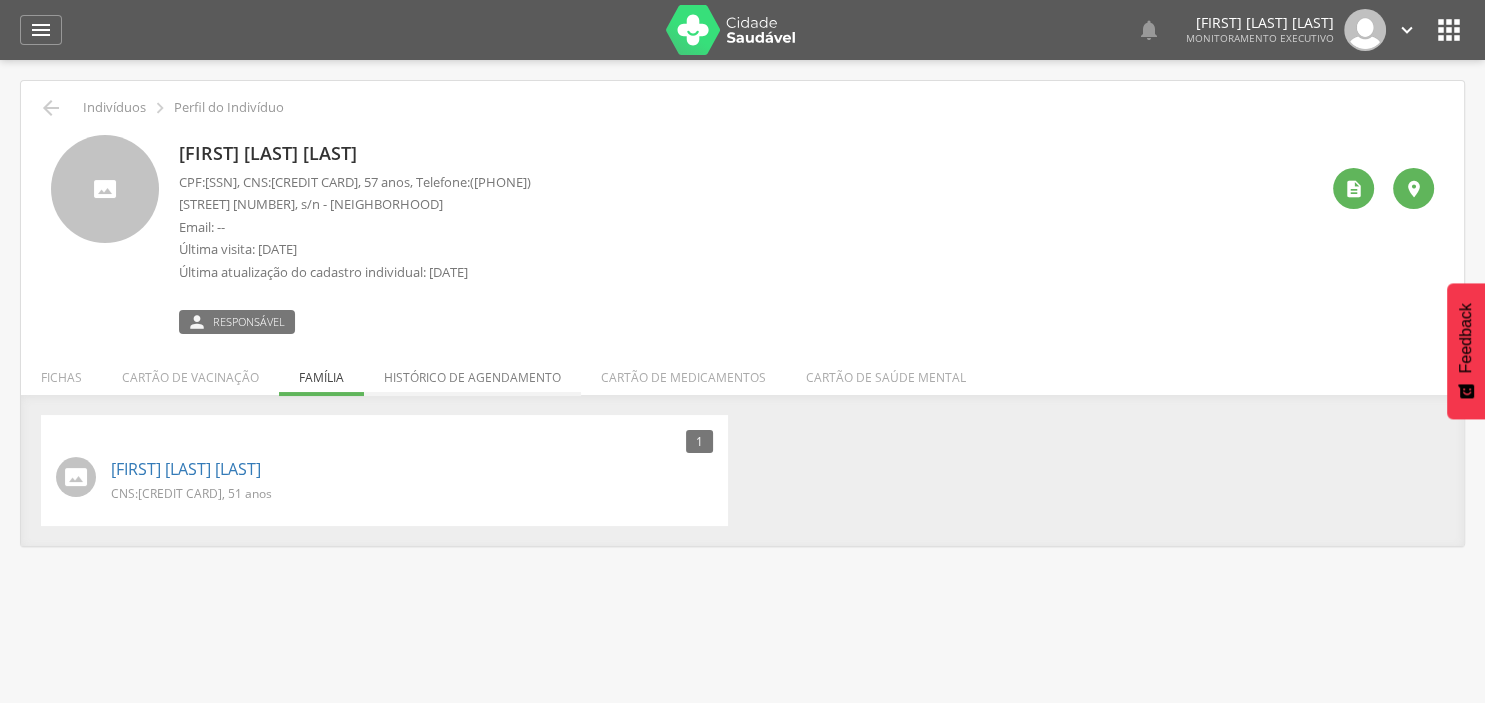 click on "Histórico de agendamento" at bounding box center [472, 372] 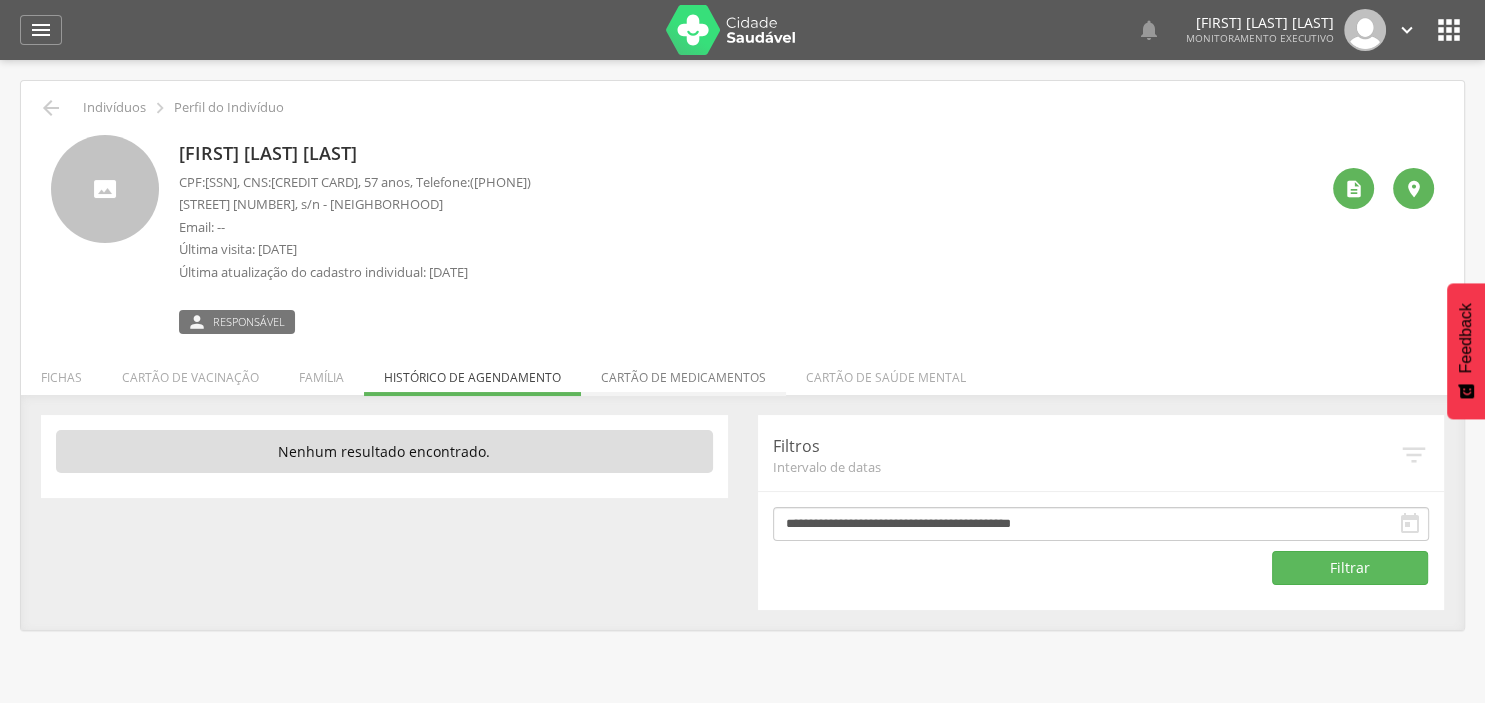 click on "Cartão de medicamentos" at bounding box center (683, 372) 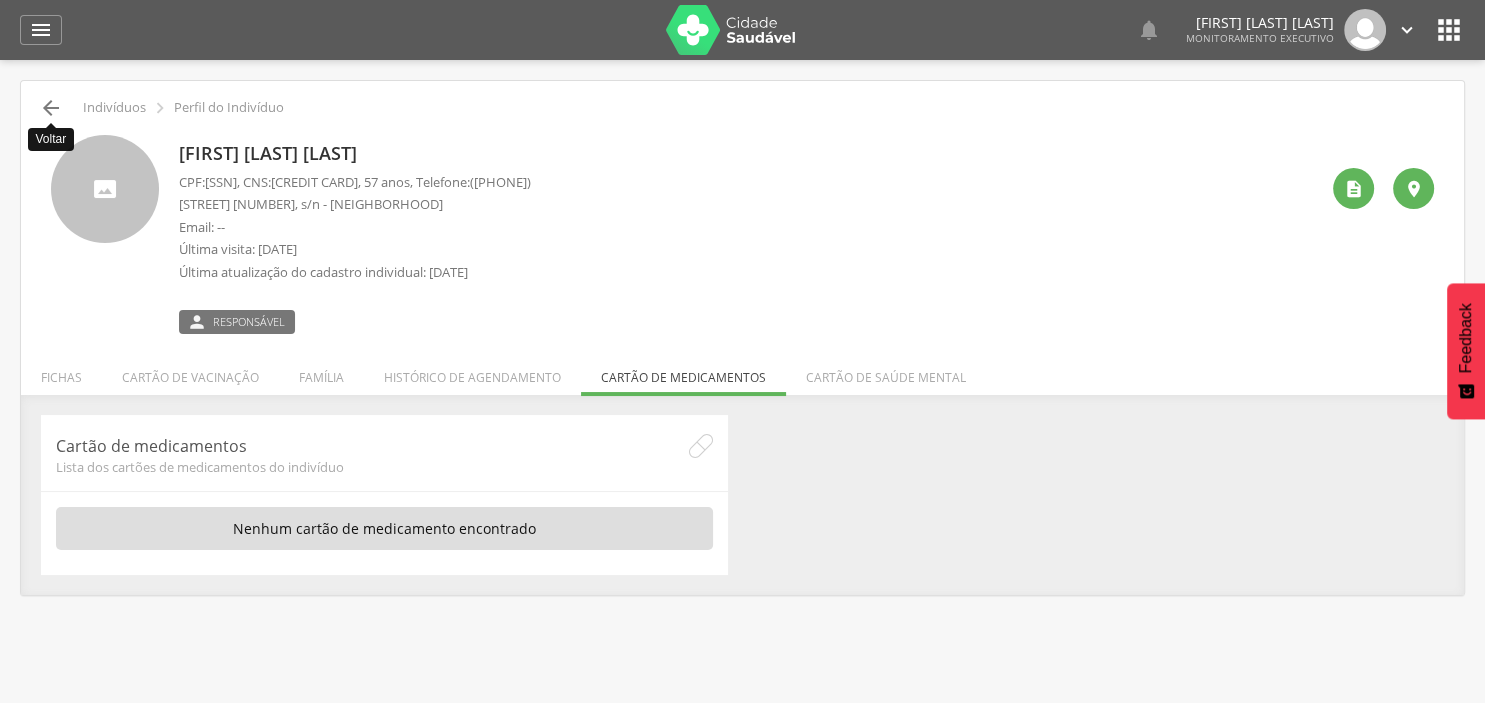 click on "" at bounding box center (51, 108) 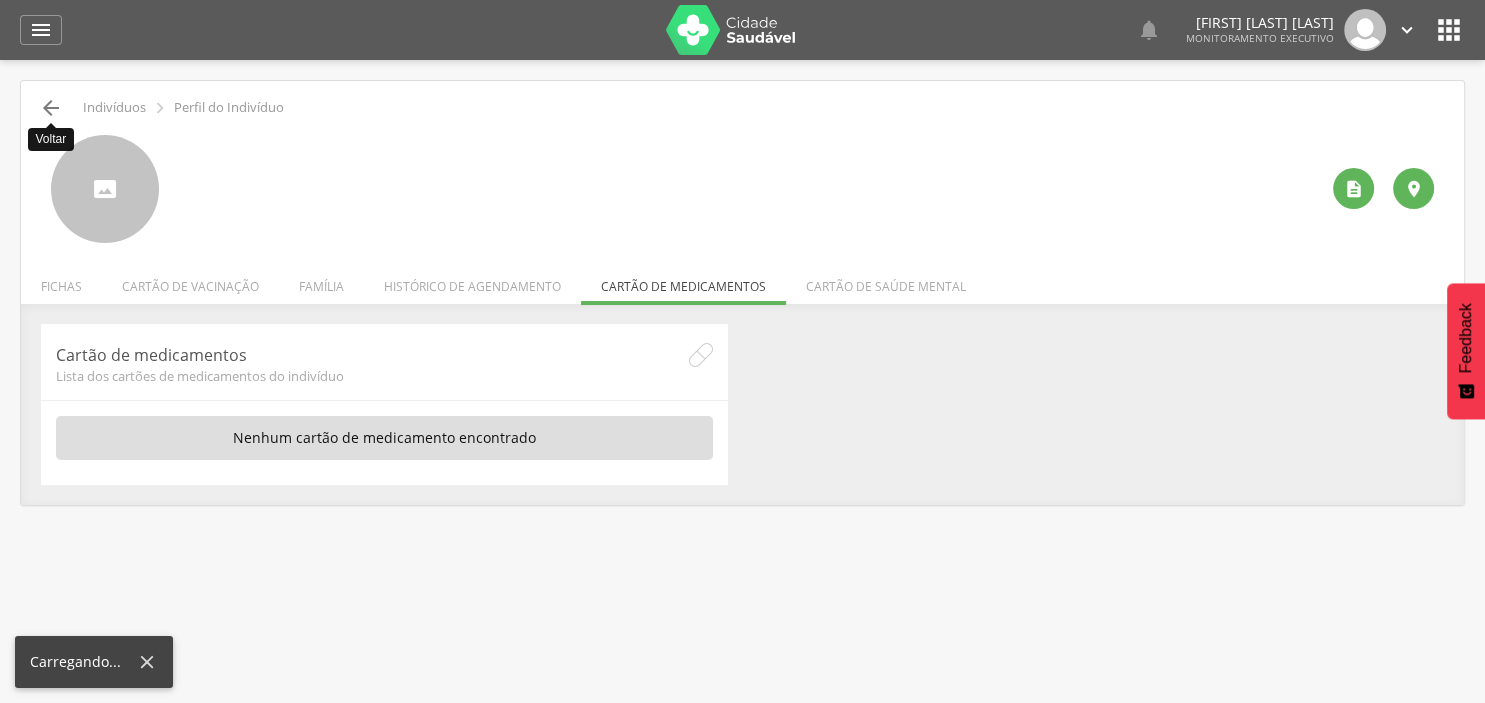 click on "" at bounding box center [51, 108] 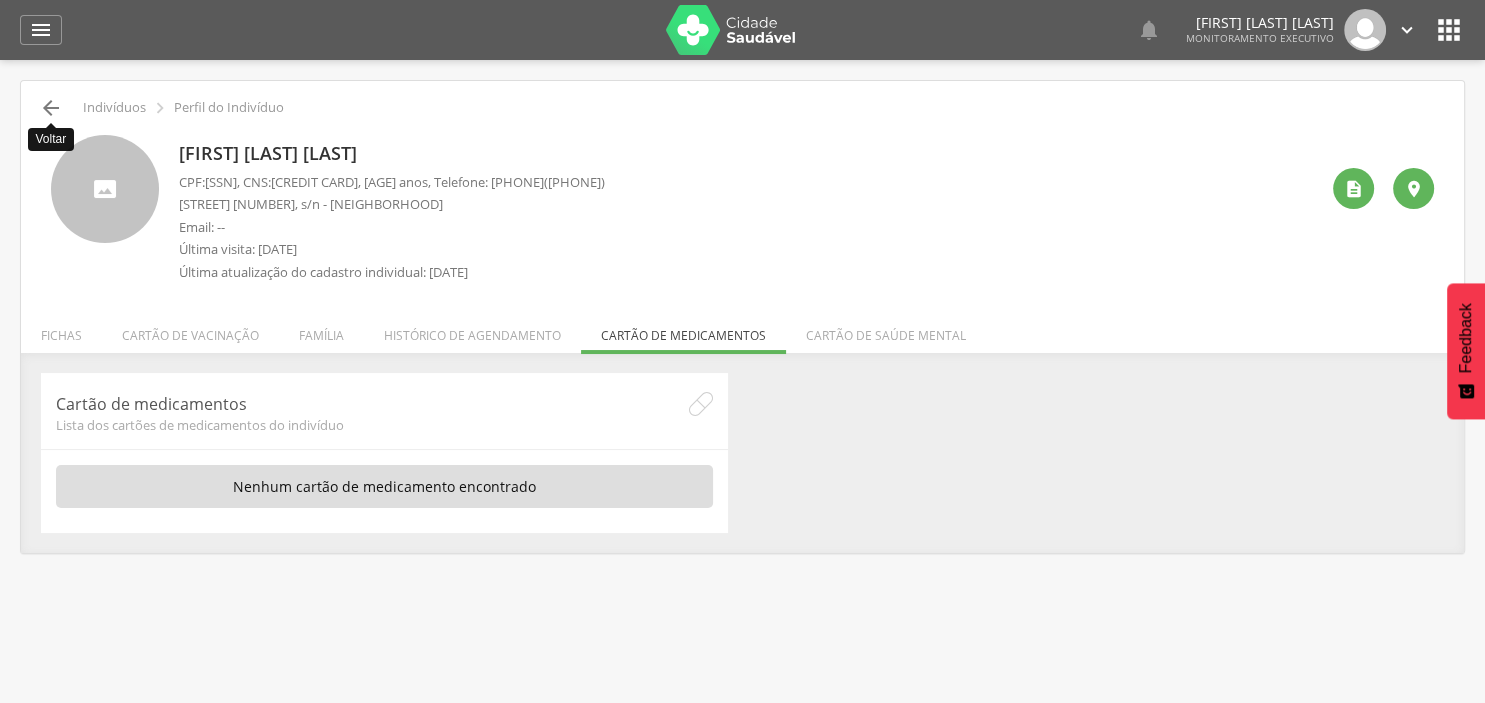 click on "" at bounding box center (51, 108) 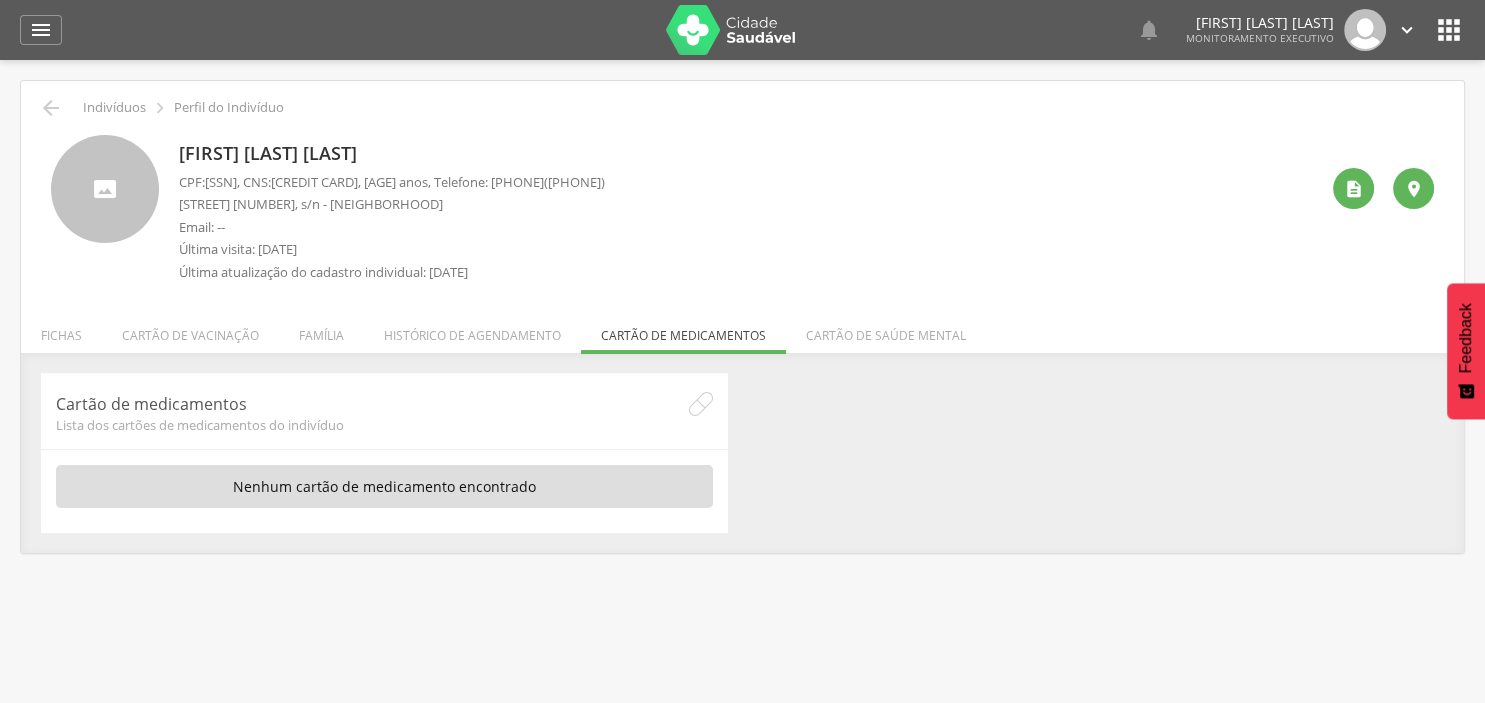 click on "" at bounding box center (1407, 30) 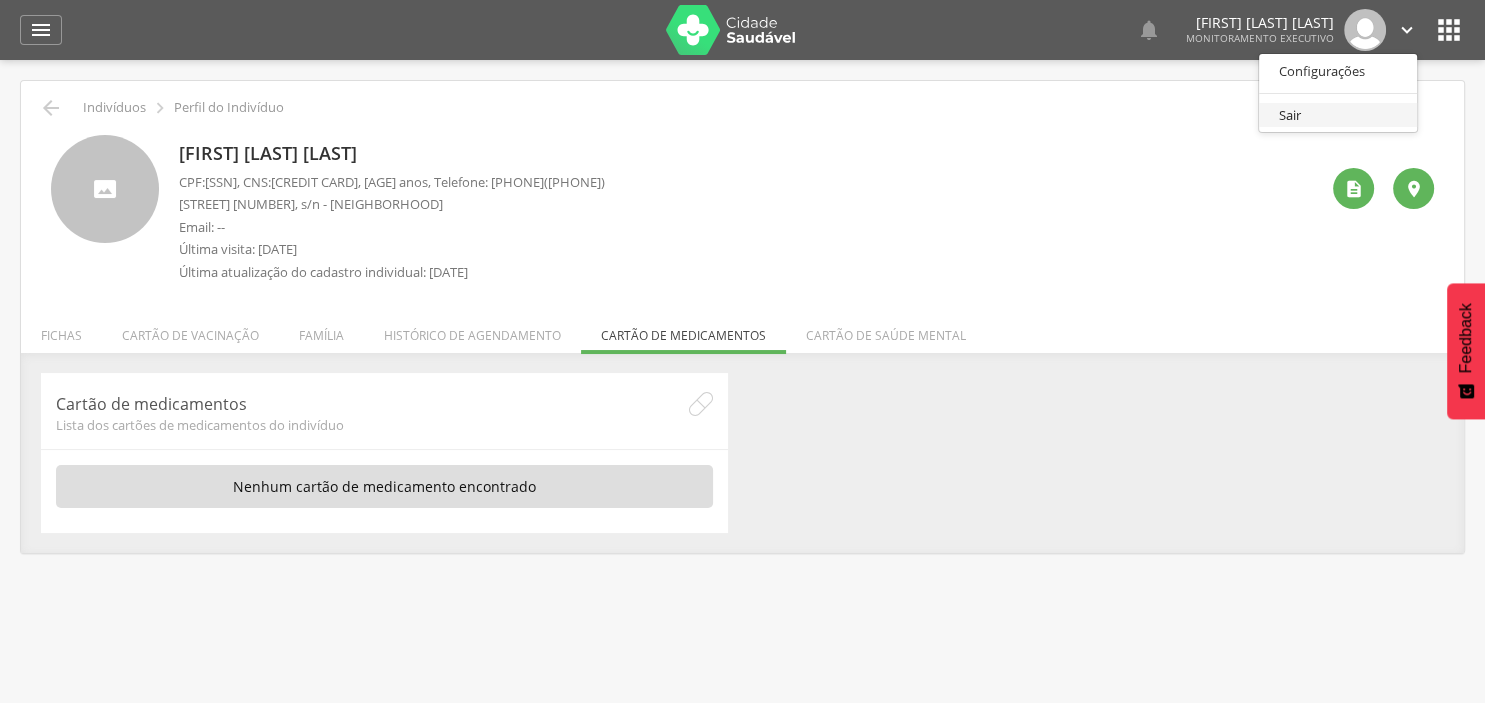 click on "Sair" at bounding box center (1338, 115) 